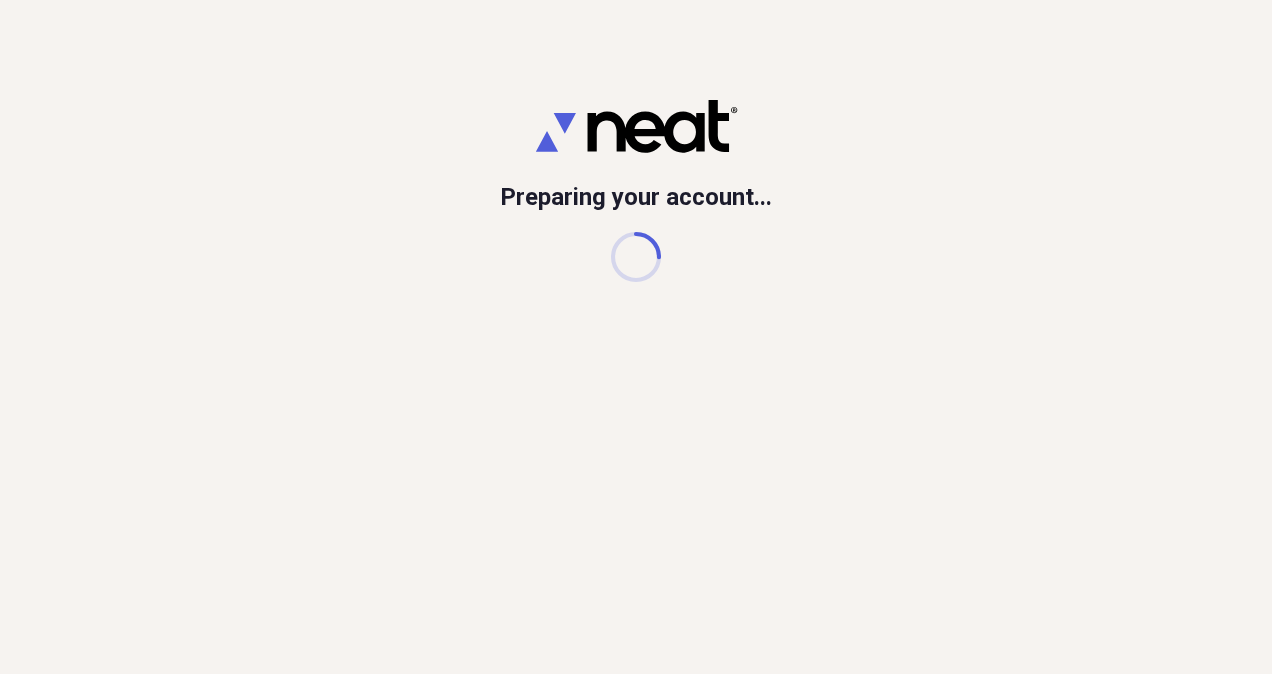scroll, scrollTop: 0, scrollLeft: 0, axis: both 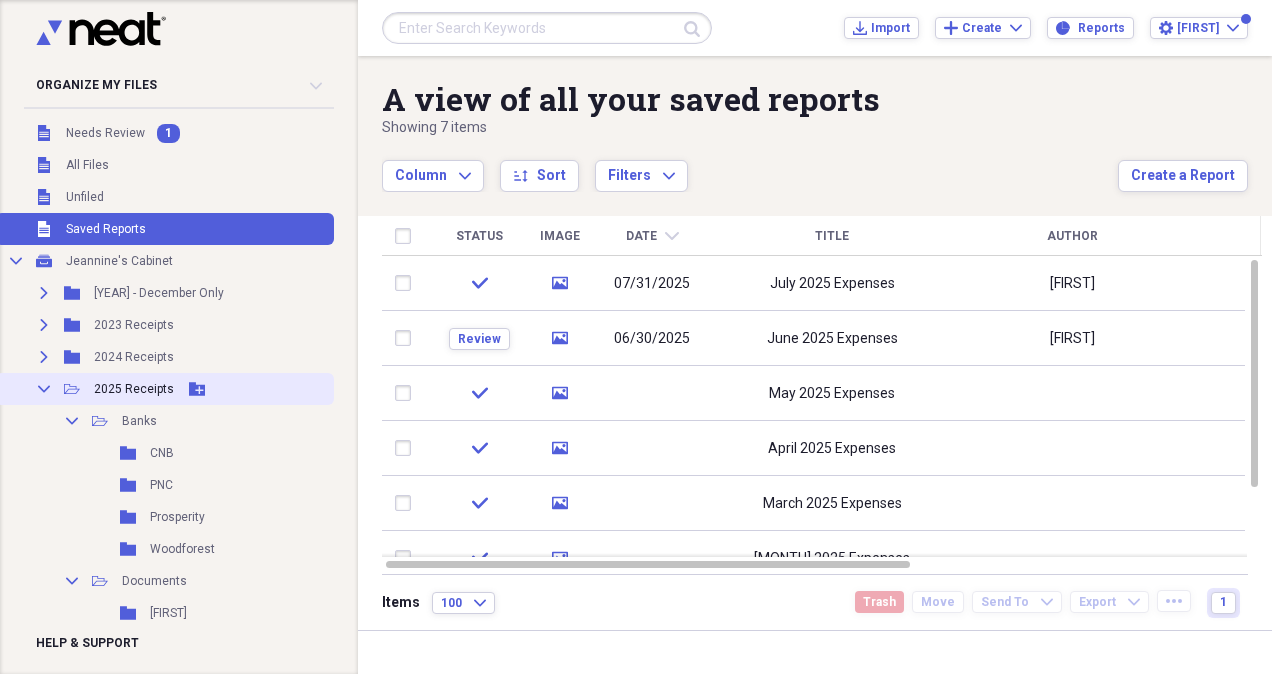 click on "2025 Receipts" at bounding box center [134, 389] 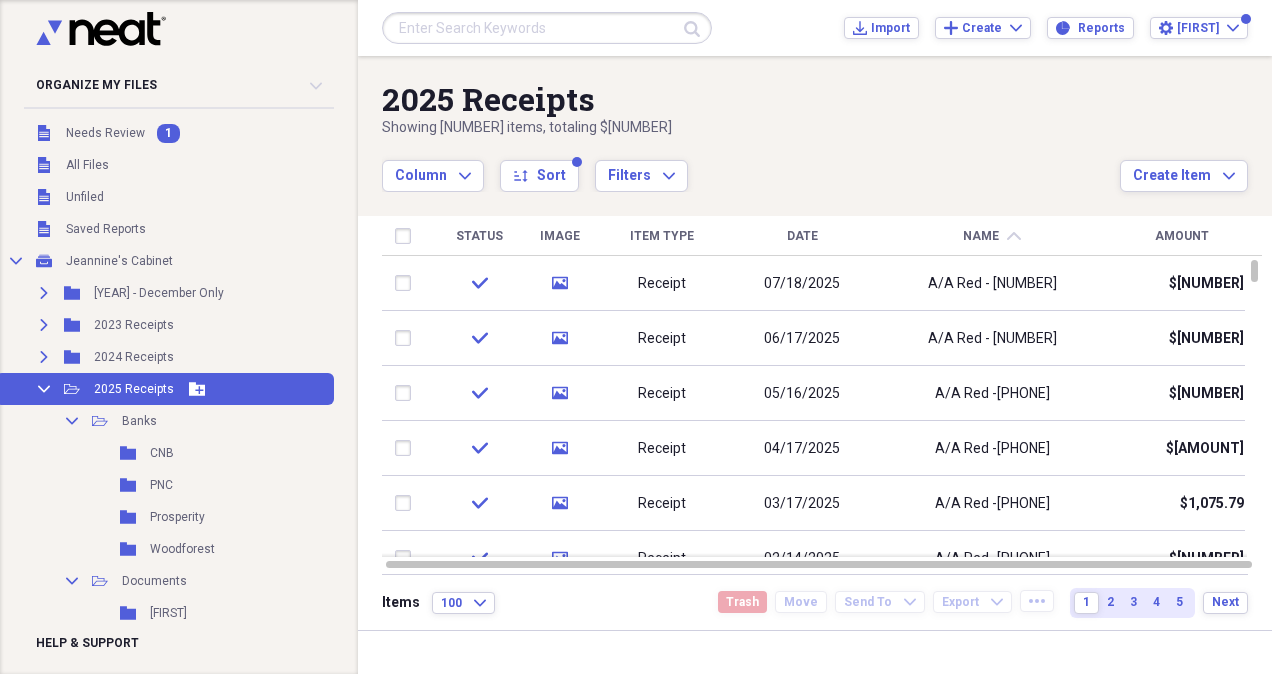 click on "Collapse" 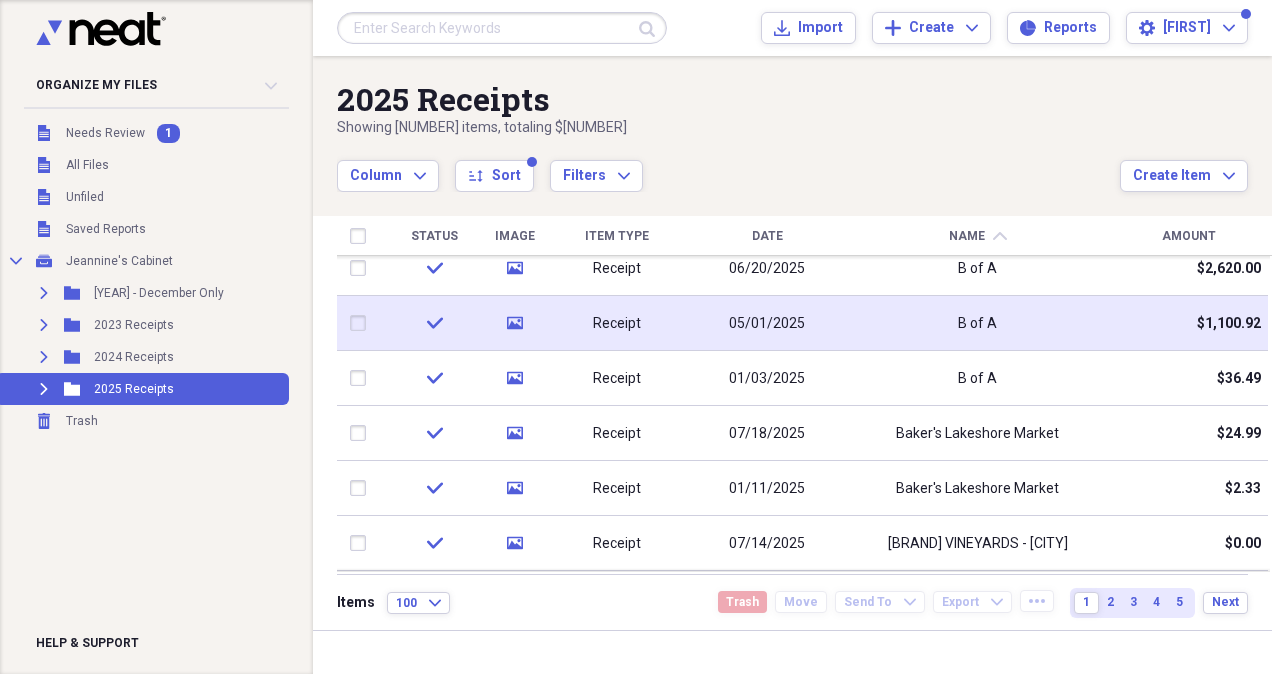 click on "05/01/2025" at bounding box center [767, 324] 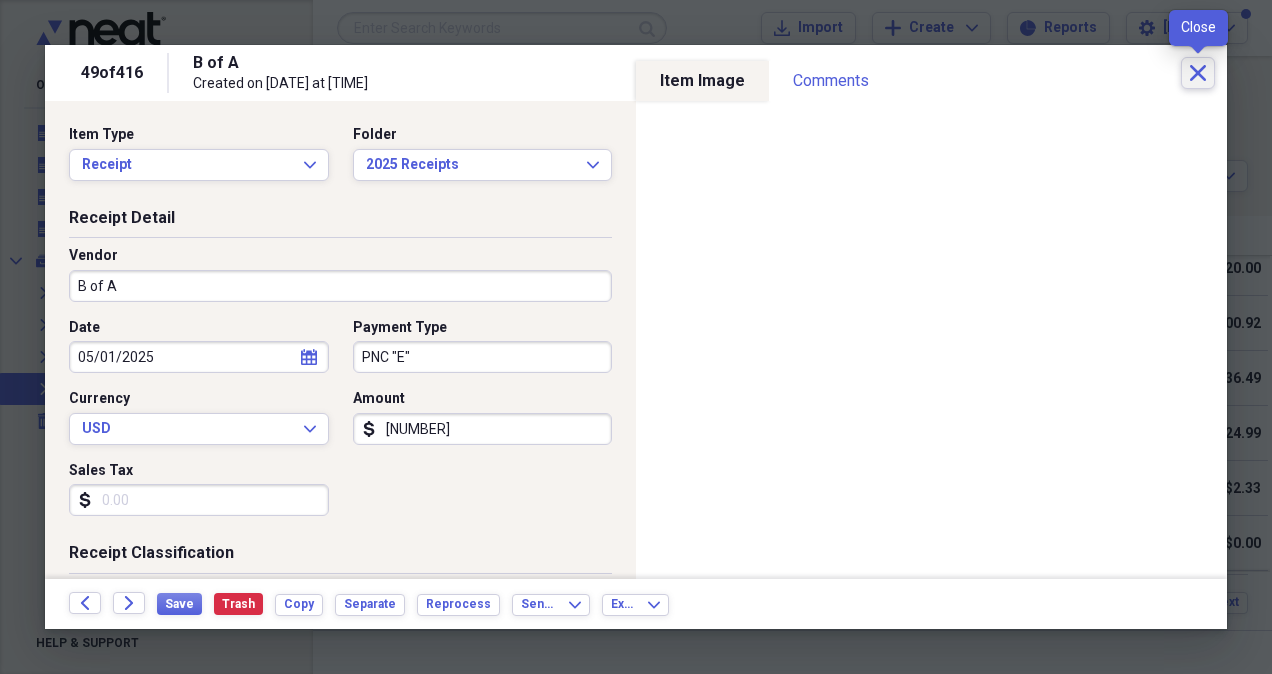 click 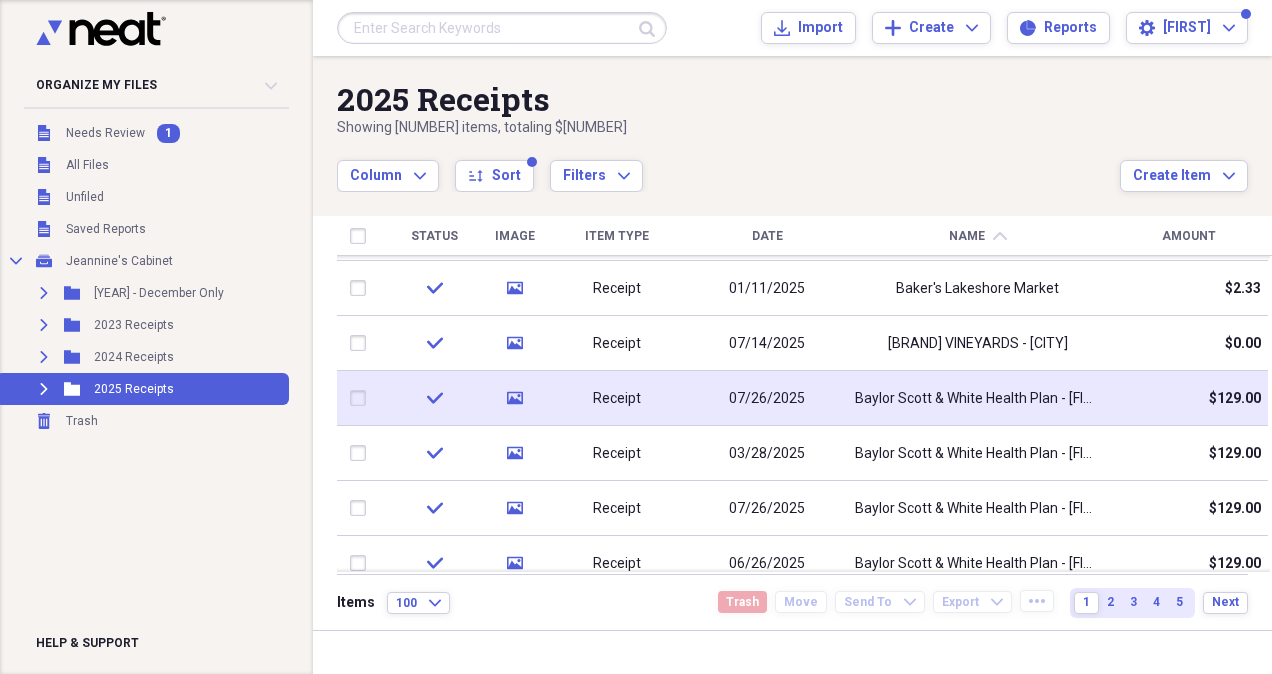 click on "Baylor Scott & White Health Plan - [FIRST]" at bounding box center [977, 399] 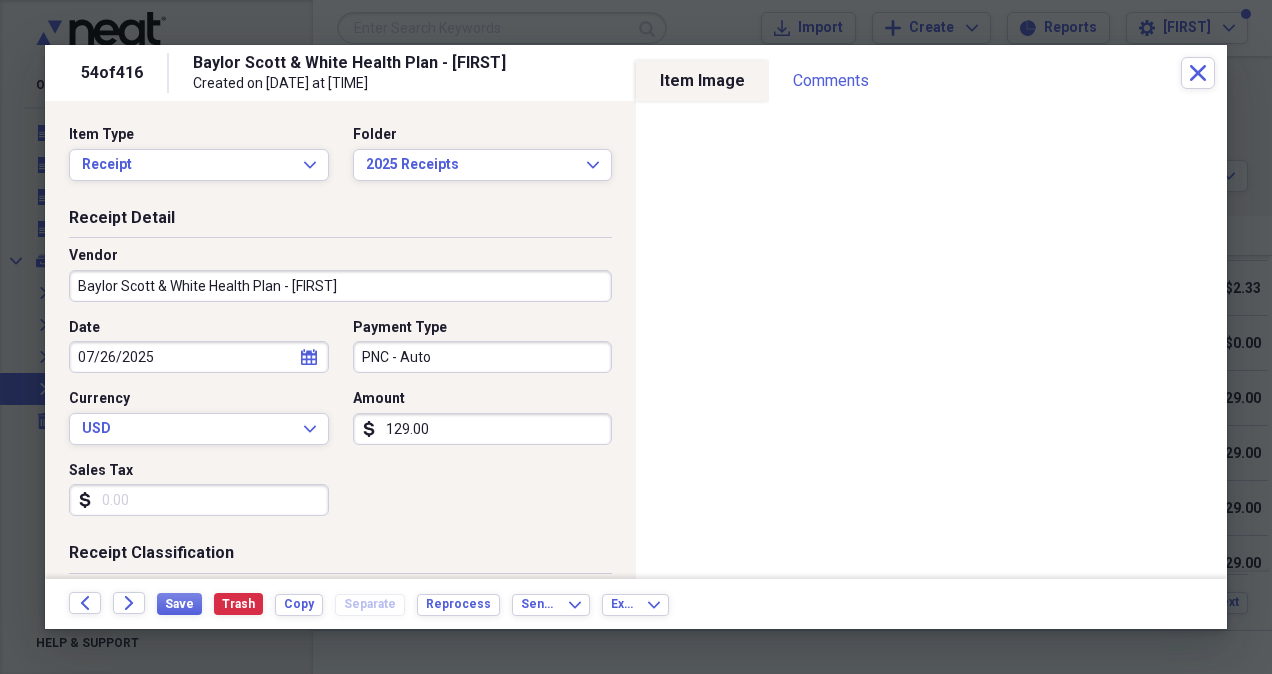 click on "Baylor Scott & White Health Plan - [FIRST]" at bounding box center (340, 286) 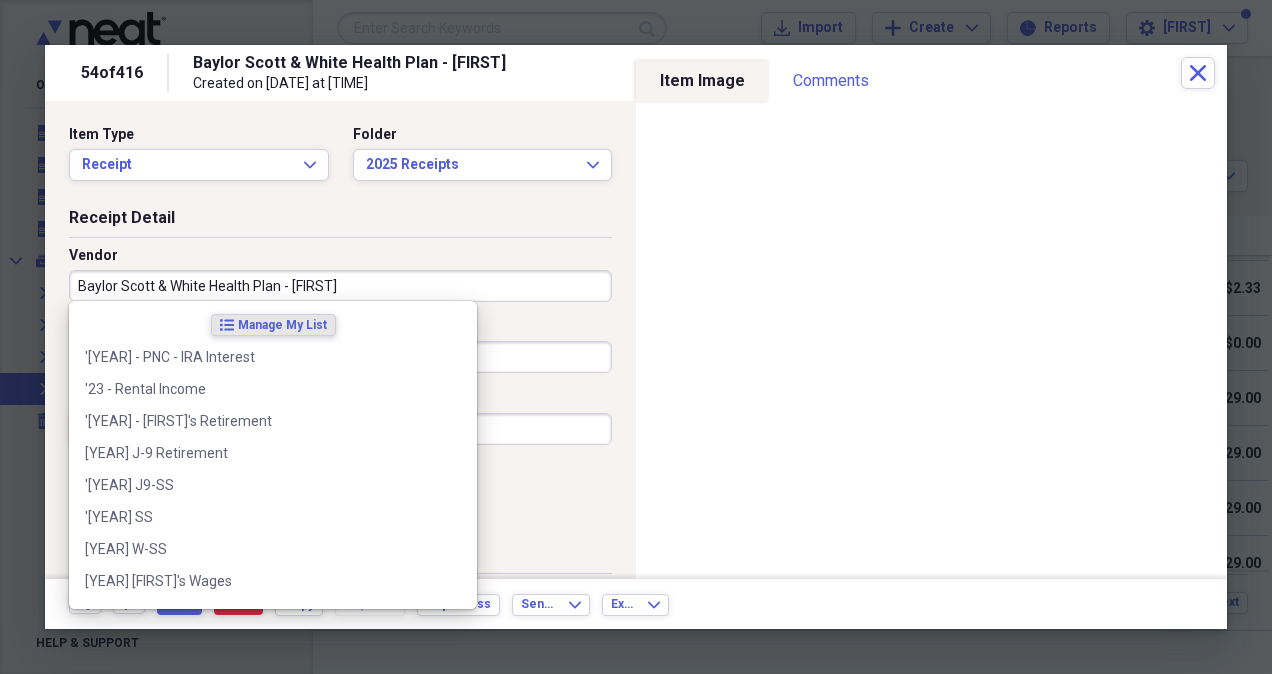 click on "Baylor Scott & White Health Plan - [FIRST]" at bounding box center [340, 286] 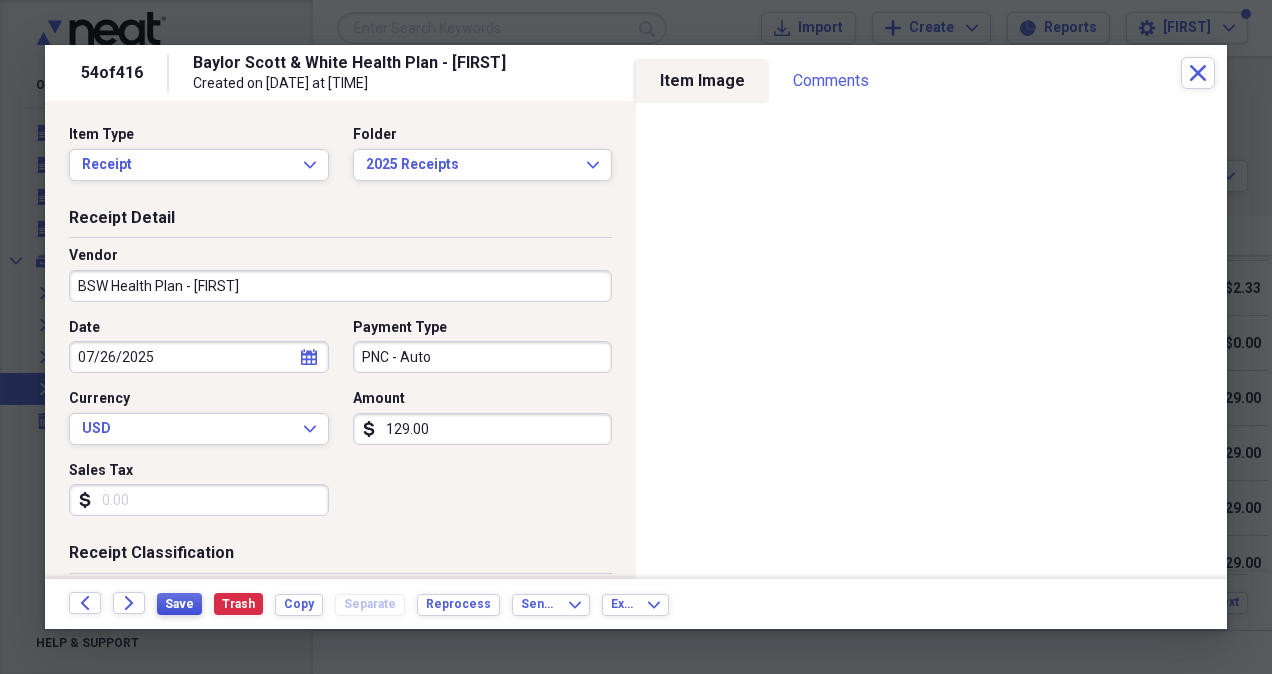 type on "BSW Health Plan - [FIRST]" 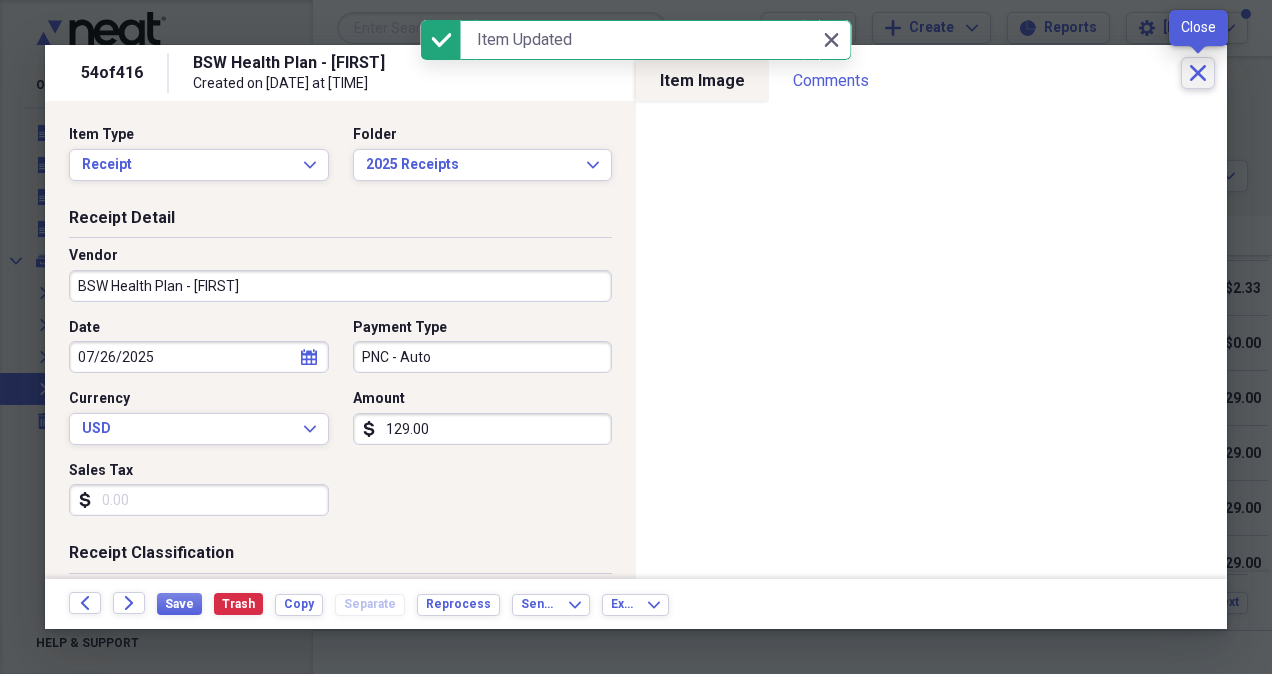 click 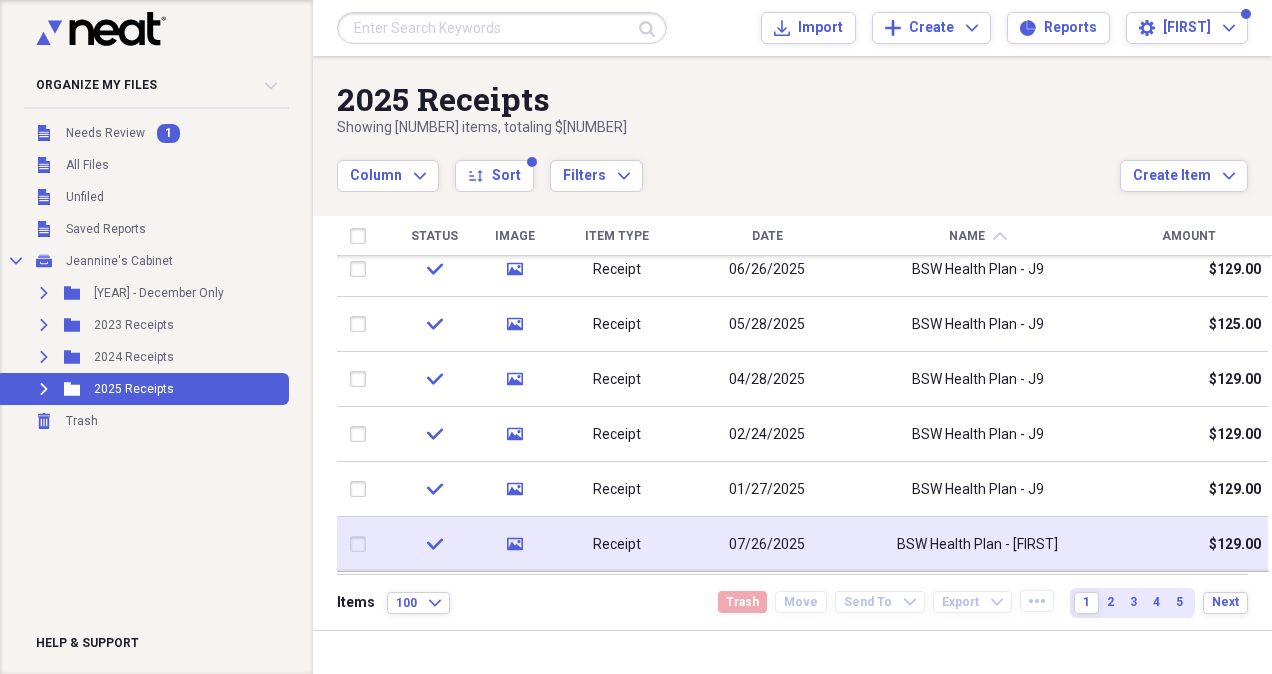 click on "BSW Health Plan - [FIRST]" at bounding box center (977, 545) 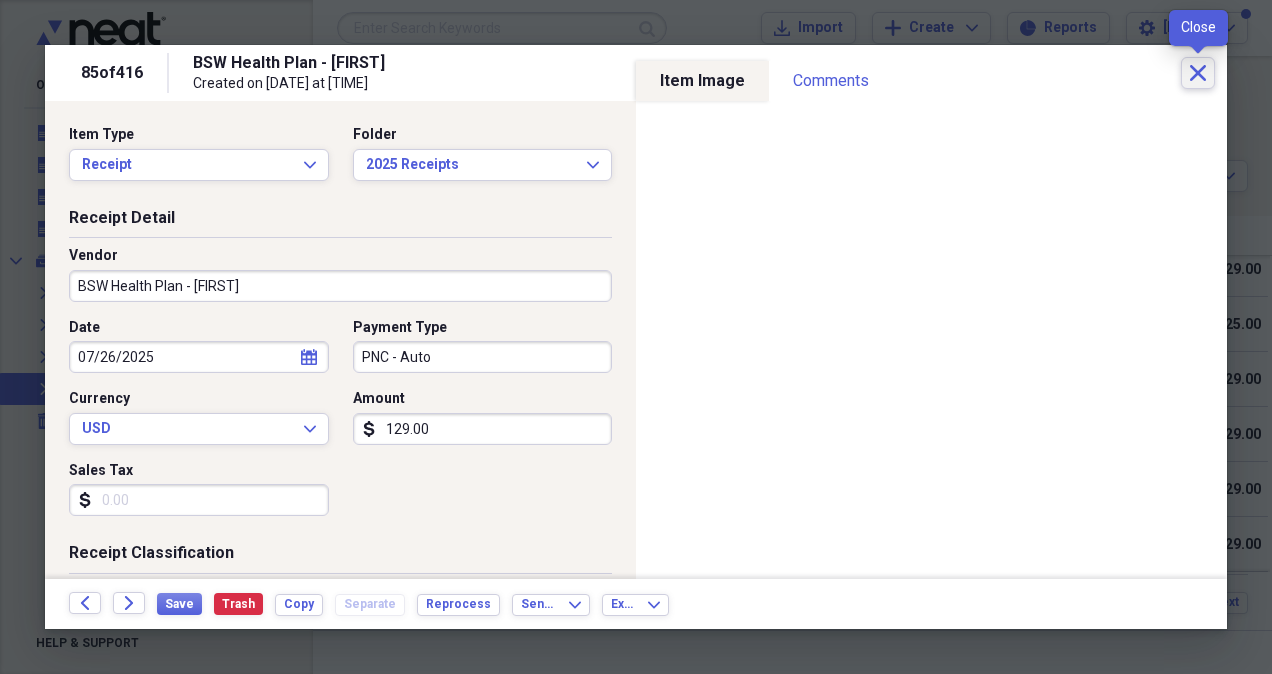 click on "Close" 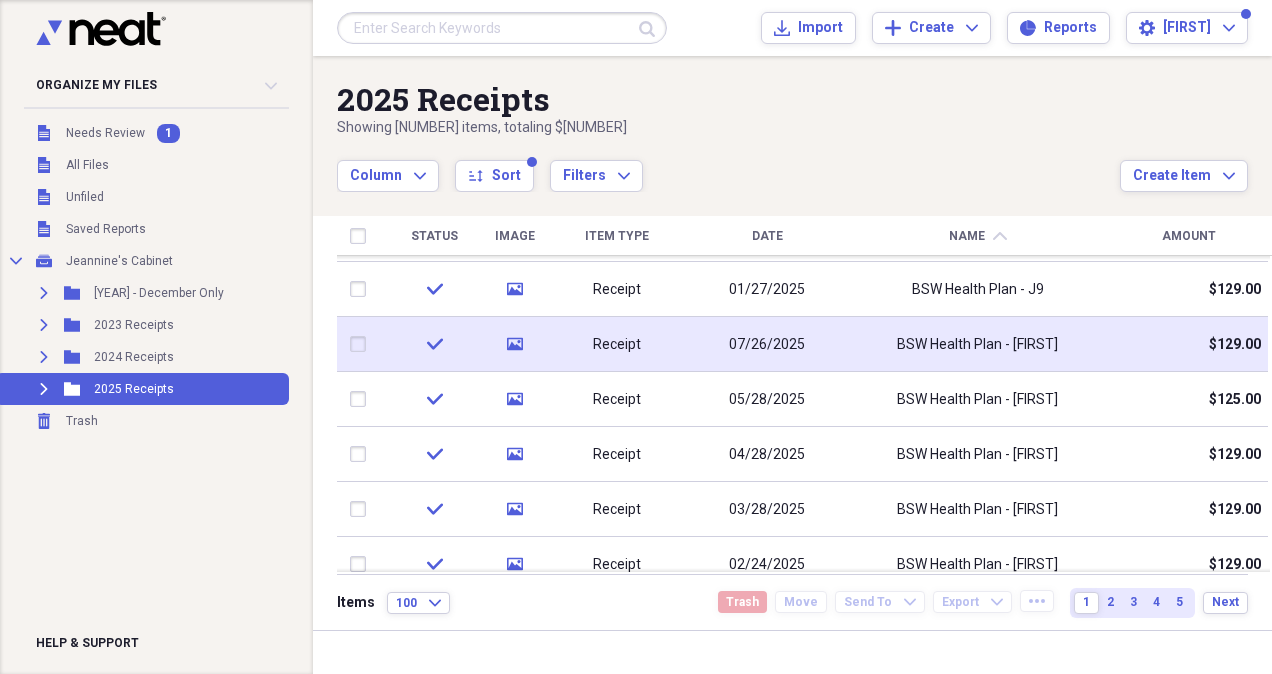 click on "BSW Health Plan - [FIRST]" at bounding box center [977, 345] 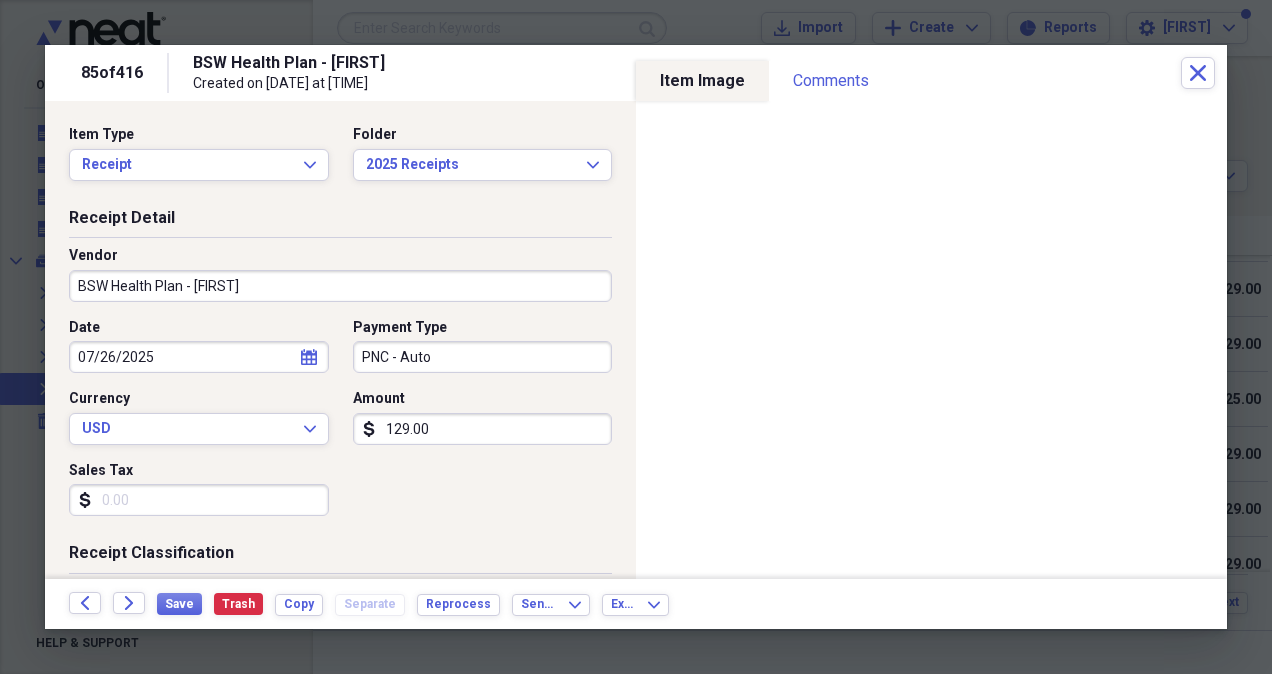 click on "BSW Health Plan - [FIRST]" at bounding box center (340, 286) 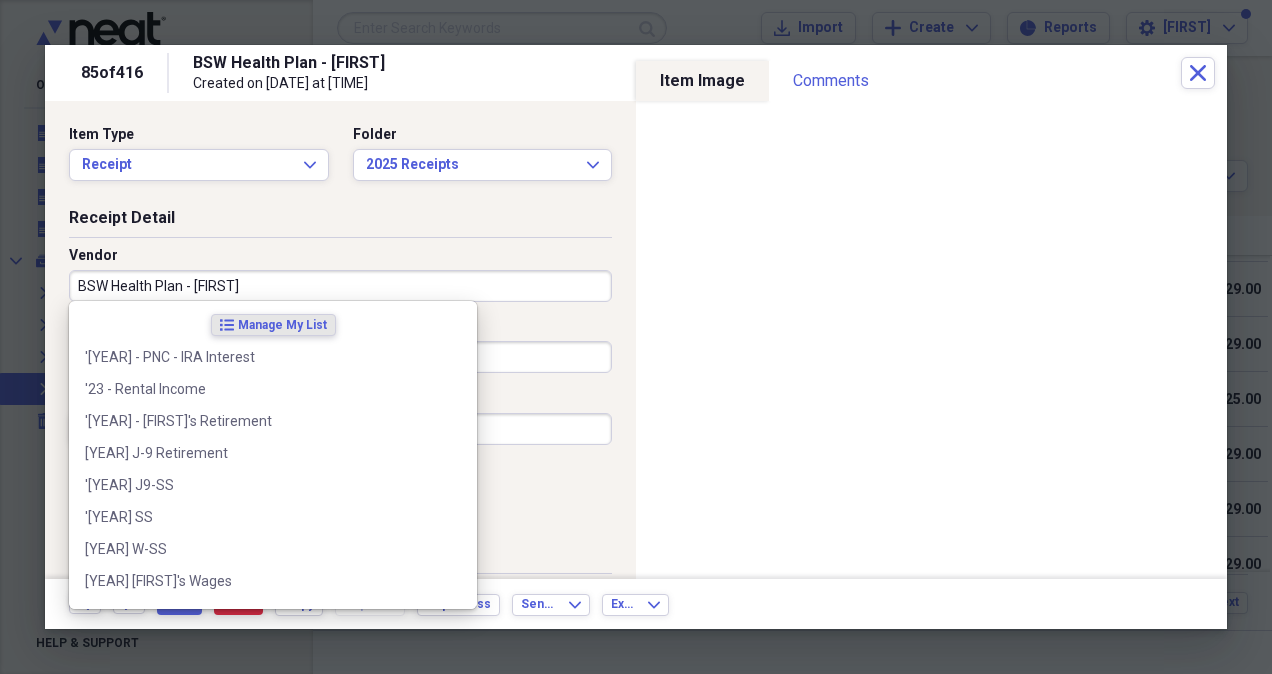 click on "BSW Health Plan - [FIRST]" at bounding box center [340, 286] 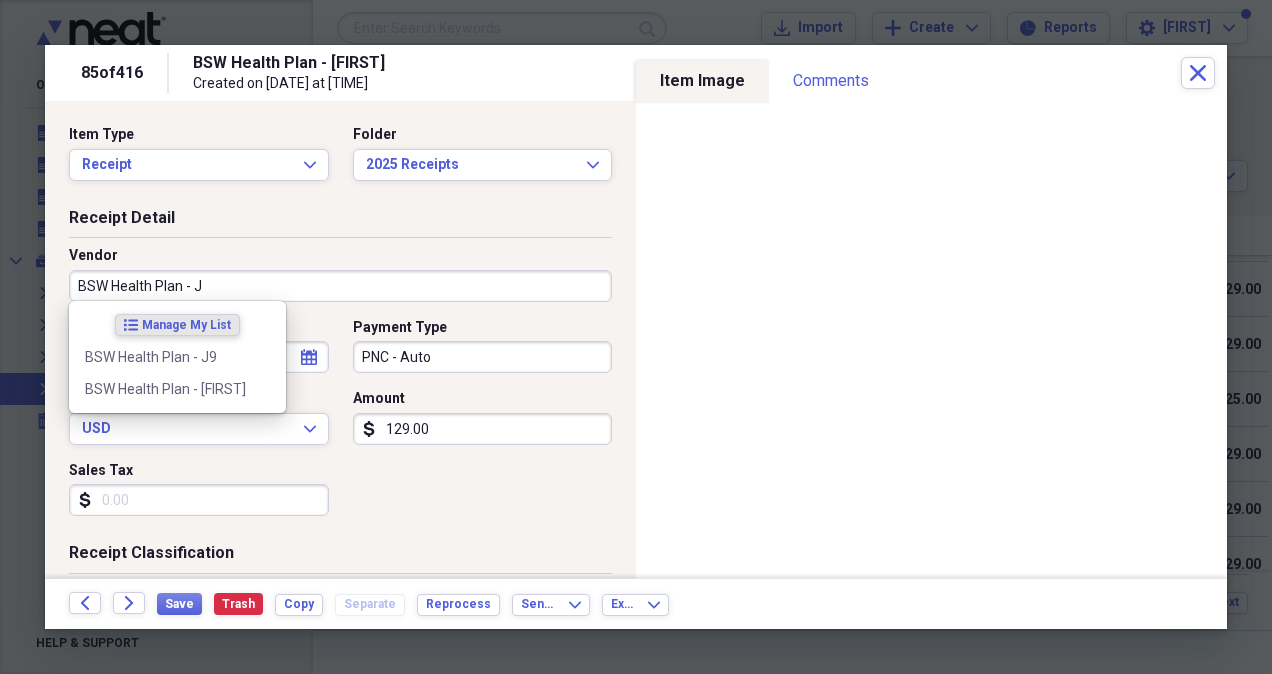 type on "BSW Health Plan - J9" 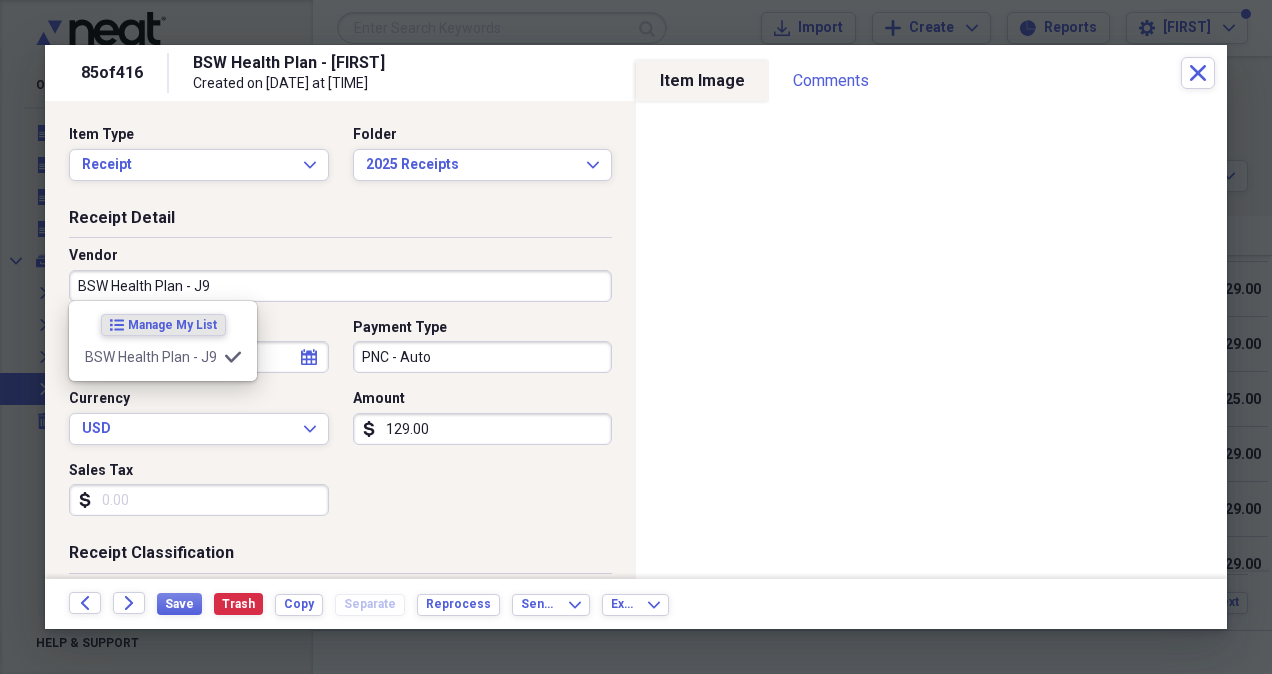 type on "General Retail" 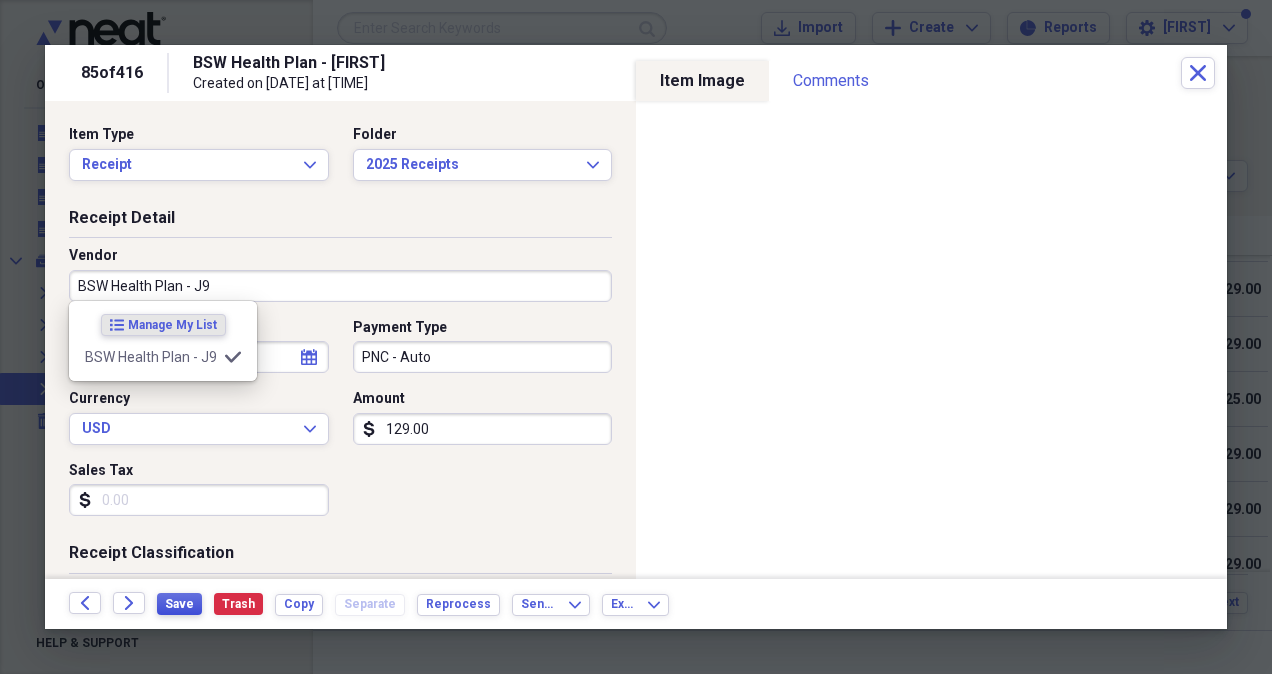 type on "BSW Health Plan - J9" 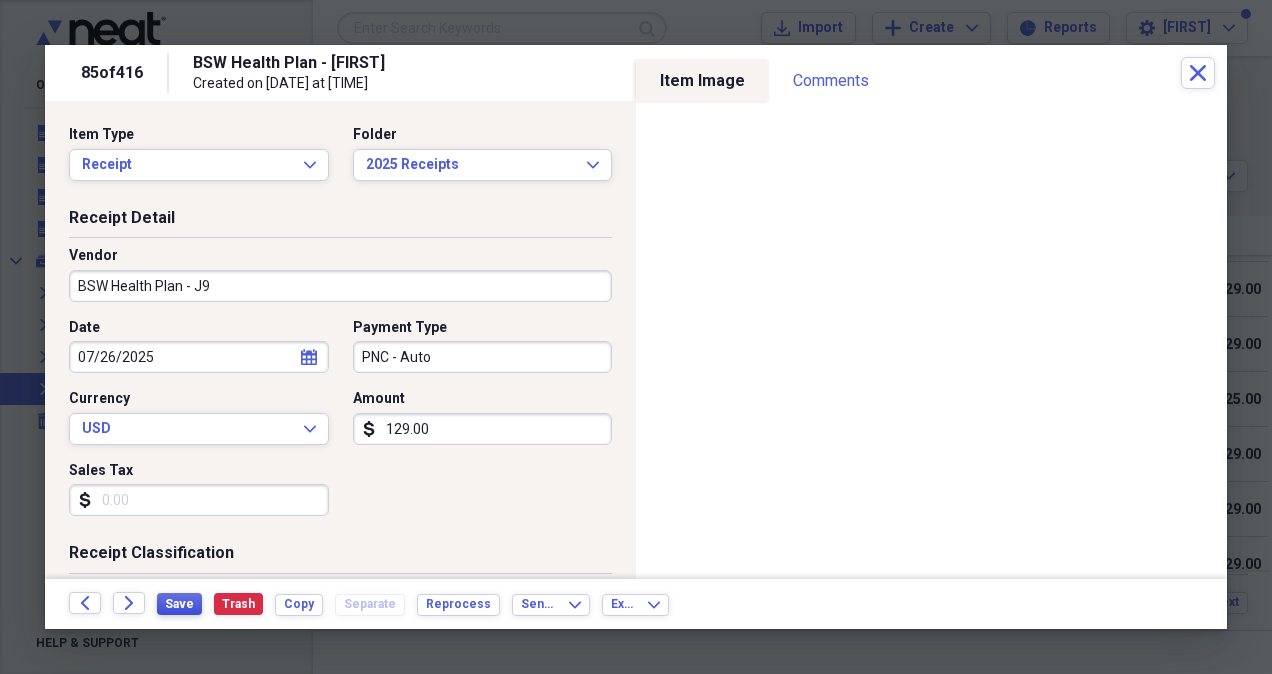click on "Save" at bounding box center [179, 604] 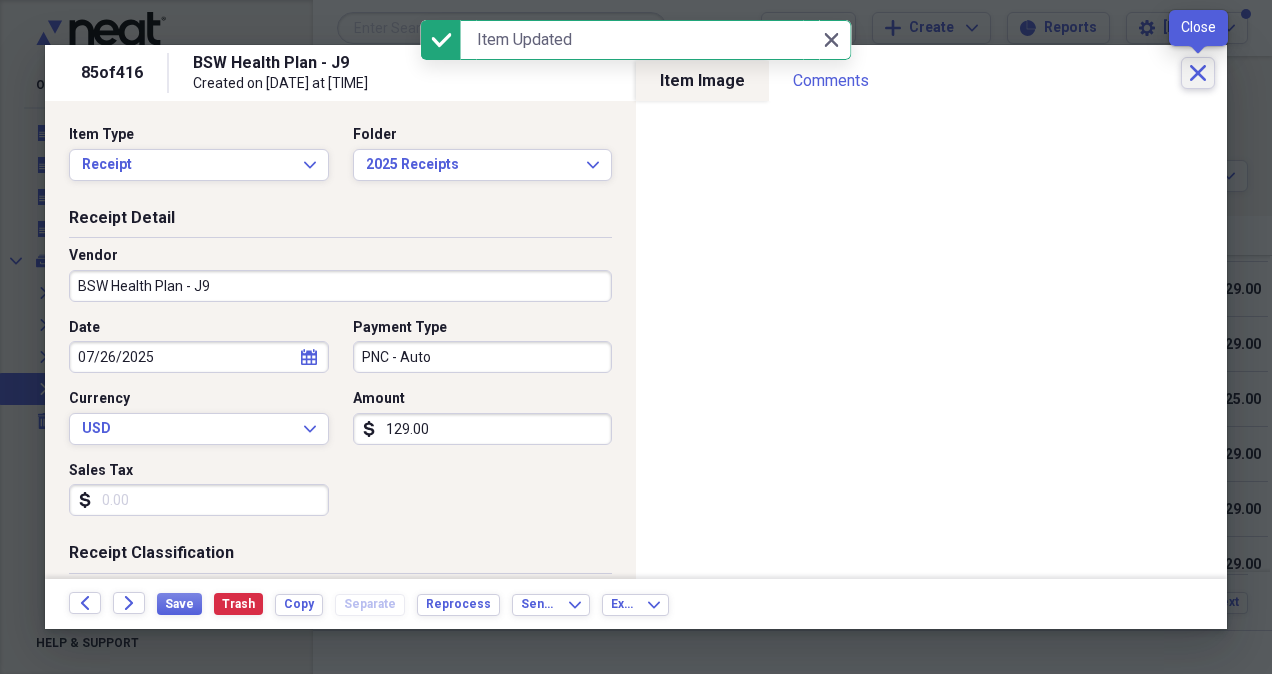 click on "Close" 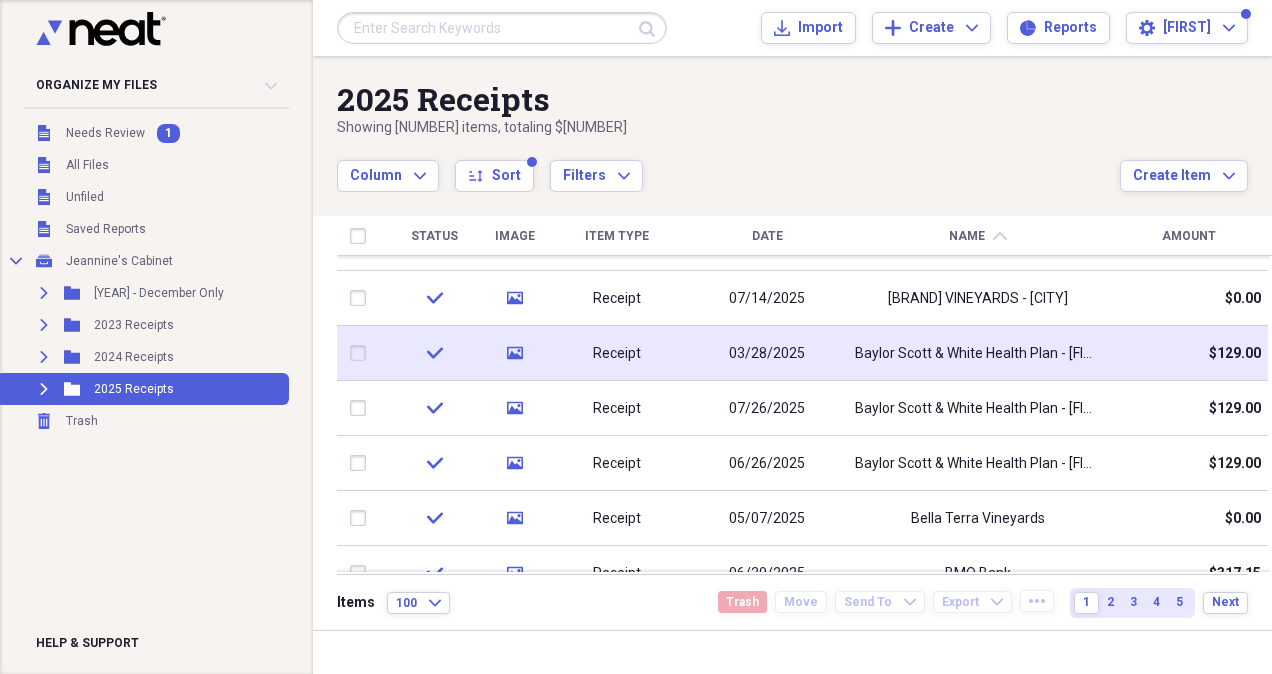 click on "Baylor Scott & White Health Plan - [FIRST]" at bounding box center (977, 354) 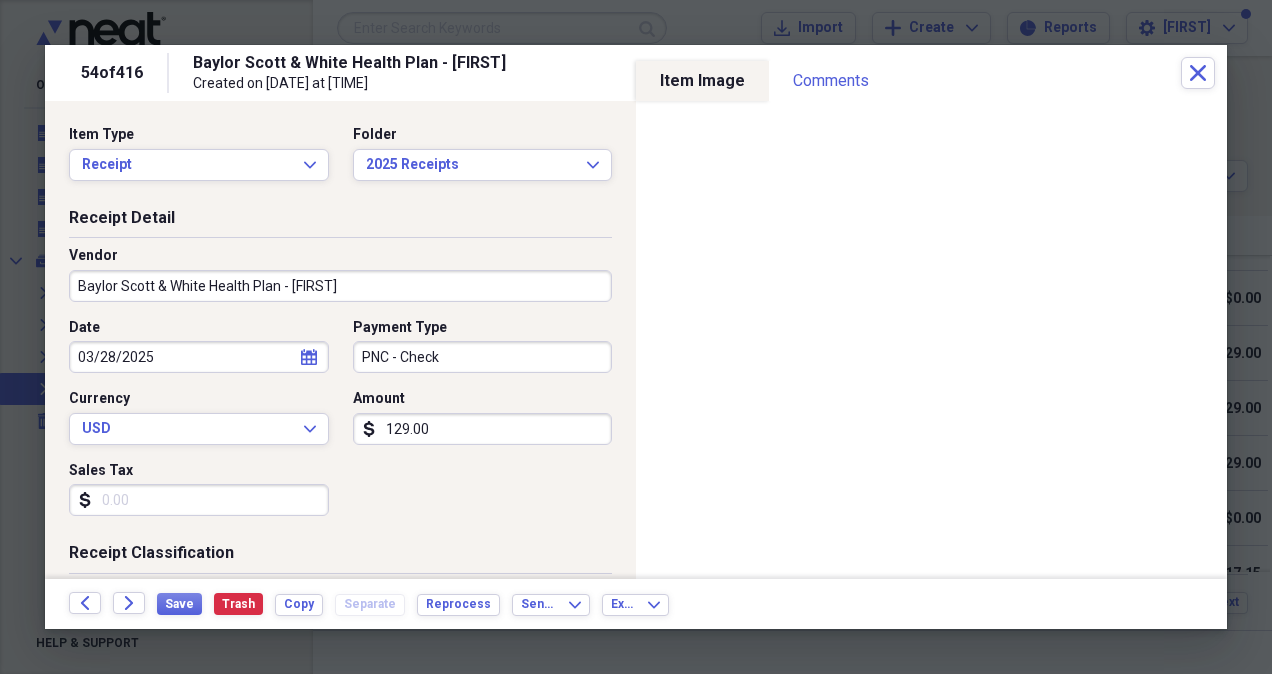 click on "Baylor Scott & White Health Plan - [FIRST]" at bounding box center (340, 286) 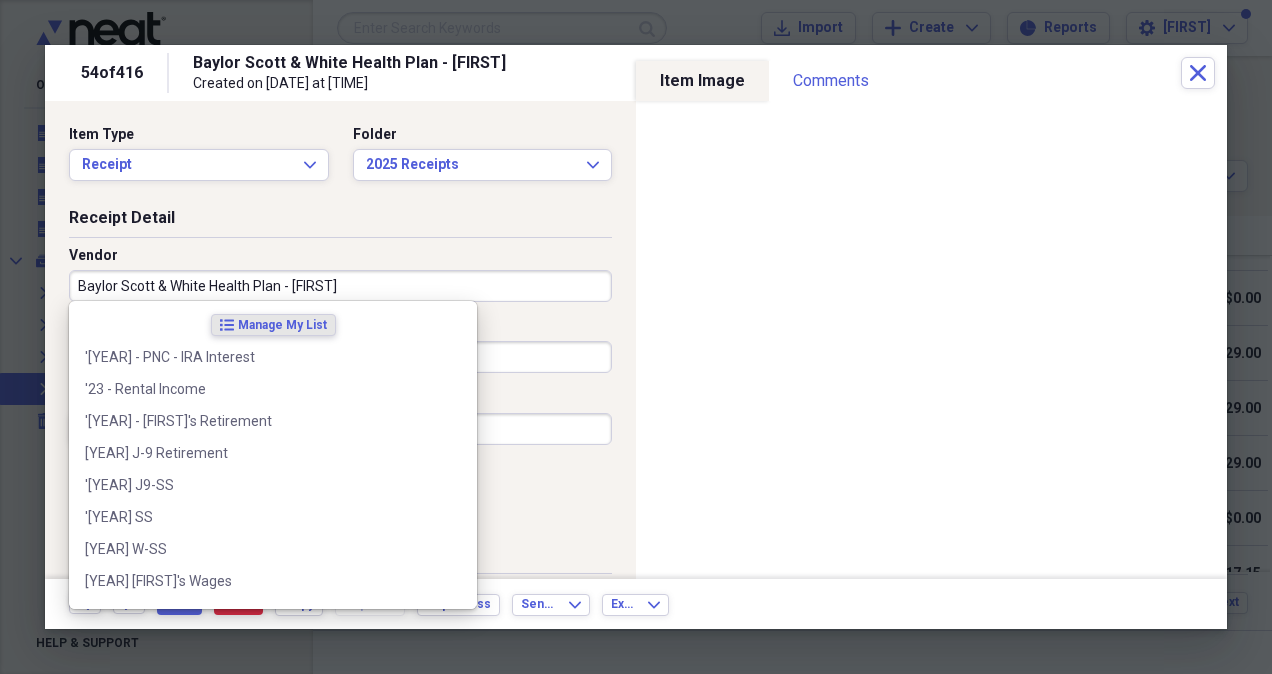 click on "Baylor Scott & White Health Plan - [FIRST]" at bounding box center (340, 286) 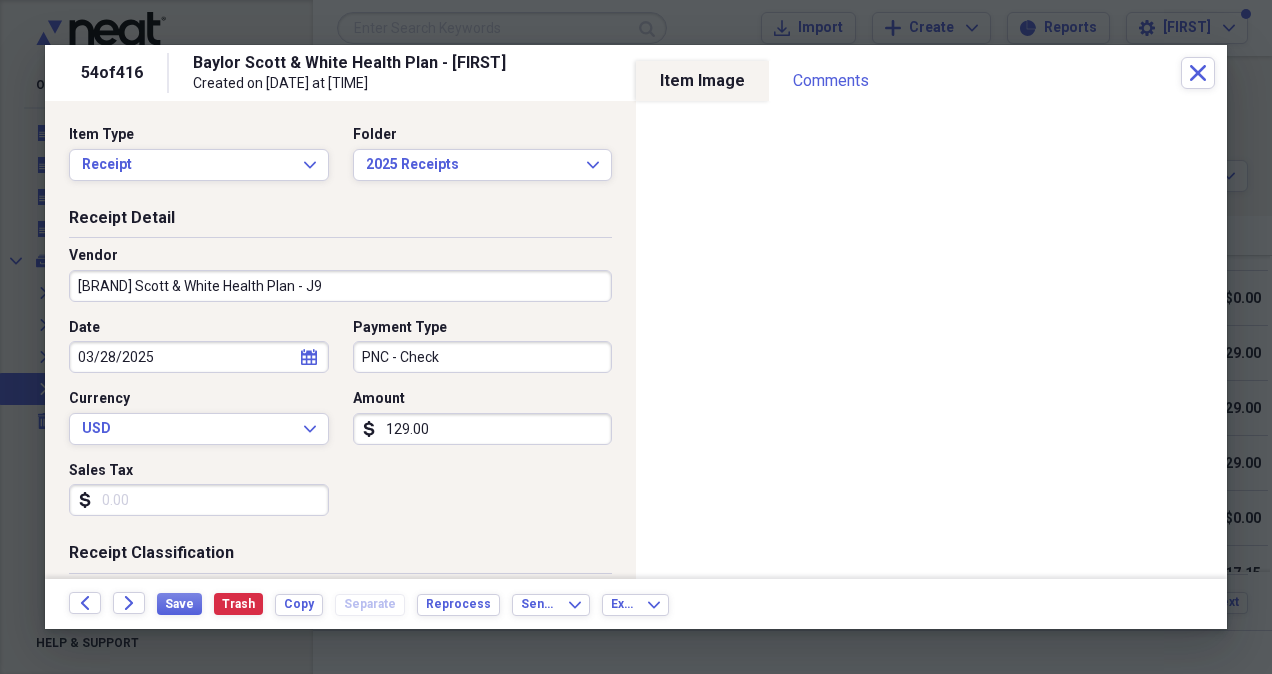 drag, startPoint x: 169, startPoint y: 286, endPoint x: 76, endPoint y: 285, distance: 93.00538 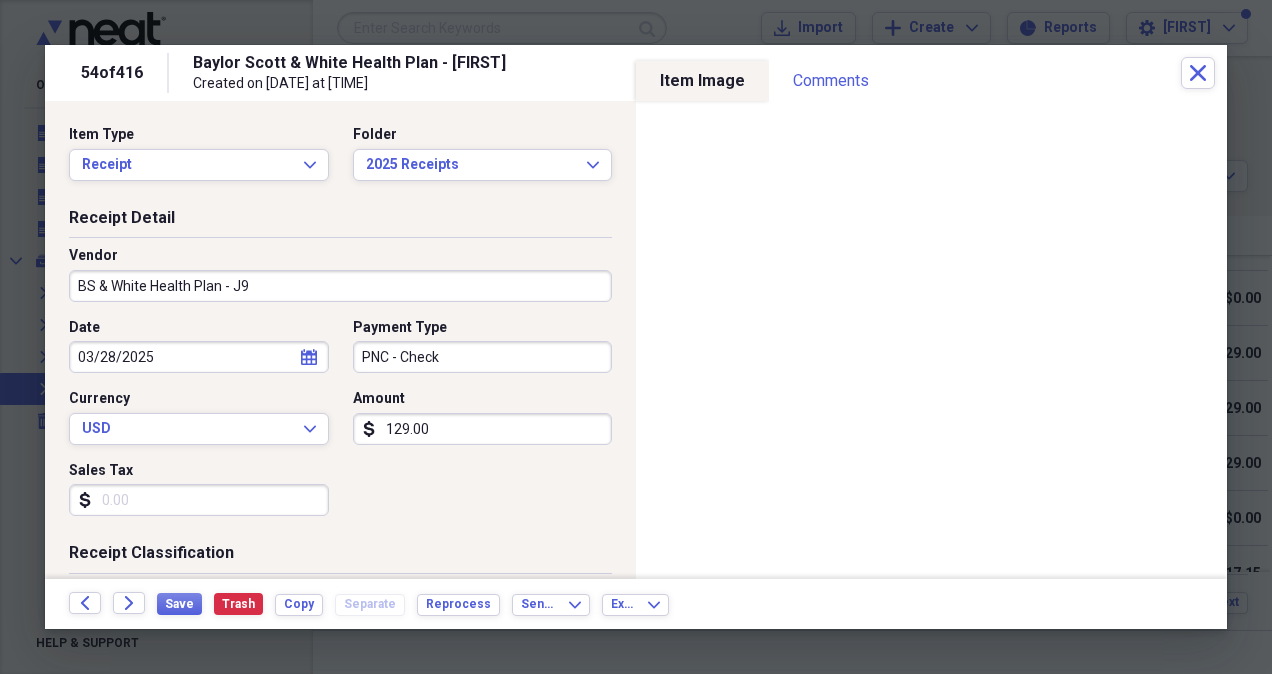 click on "BS & White Health Plan - J9" at bounding box center [340, 286] 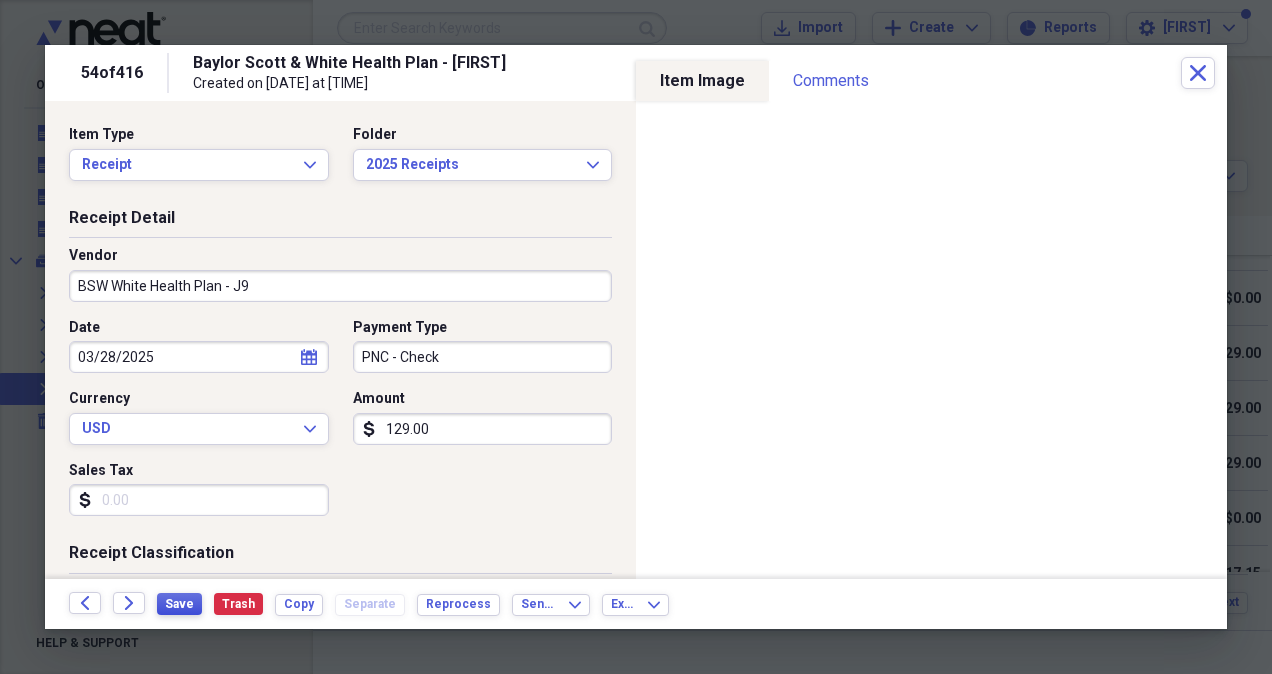 type on "BSW White Health Plan - J9" 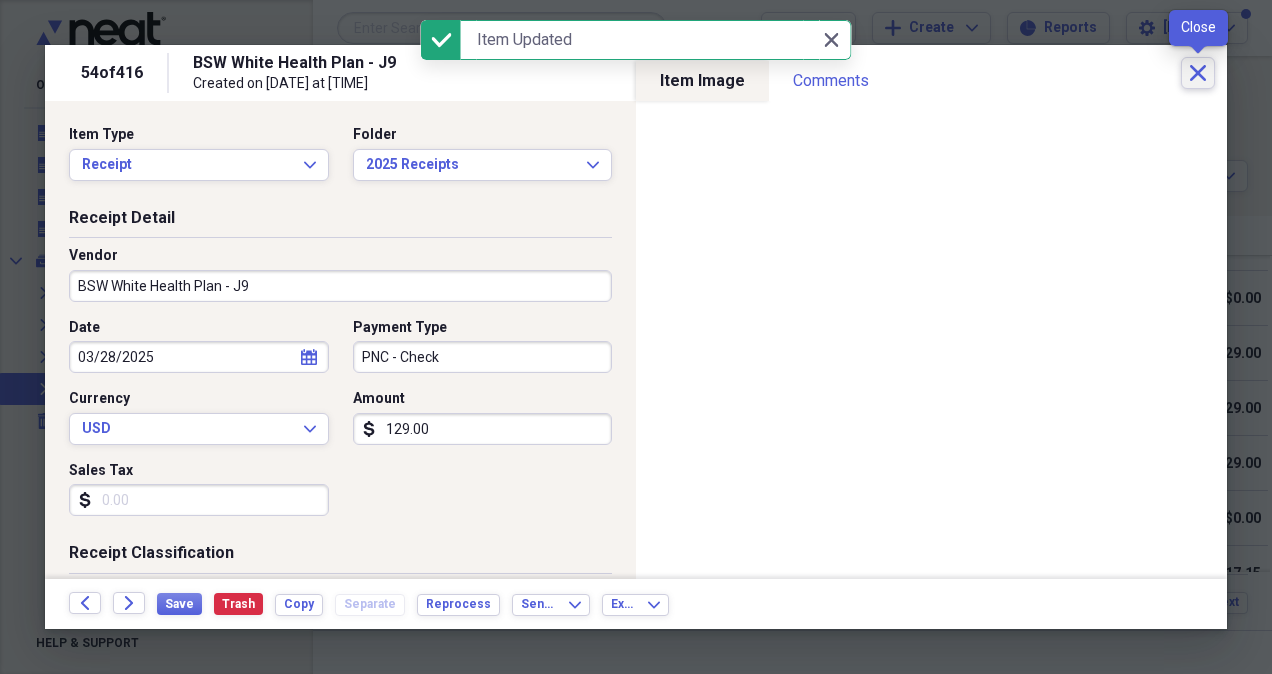click 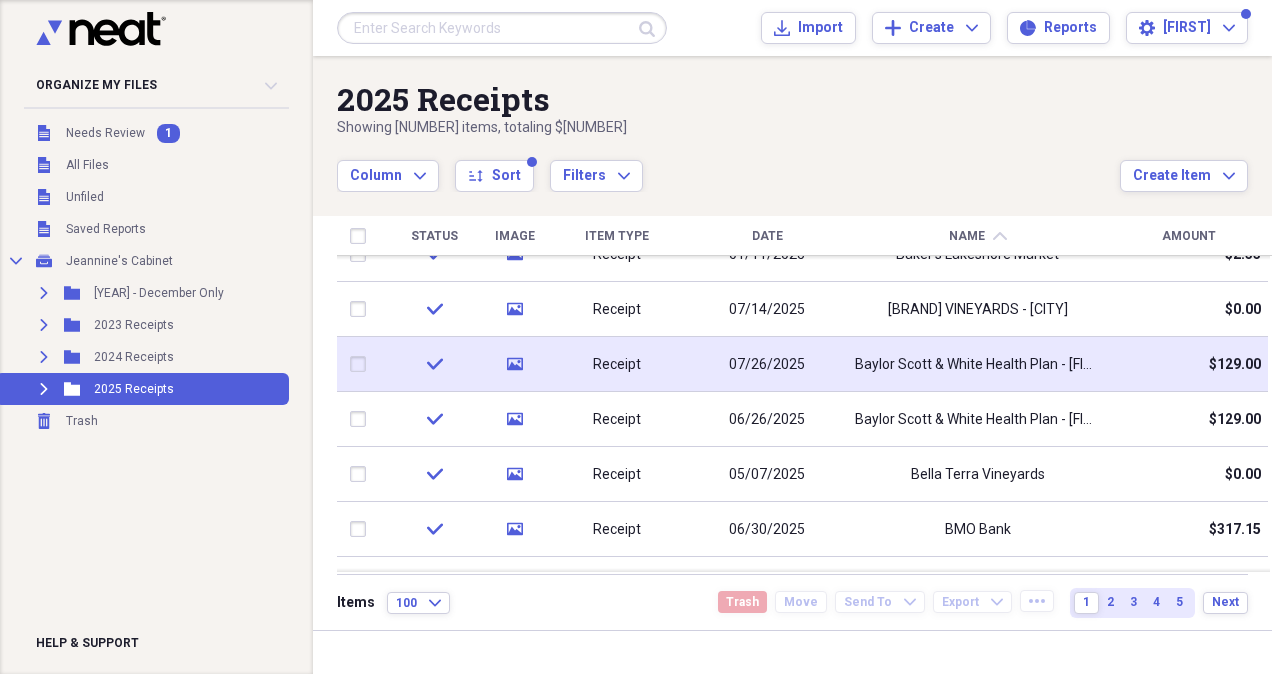 click on "Baylor Scott & White Health Plan - [FIRST]" at bounding box center (977, 364) 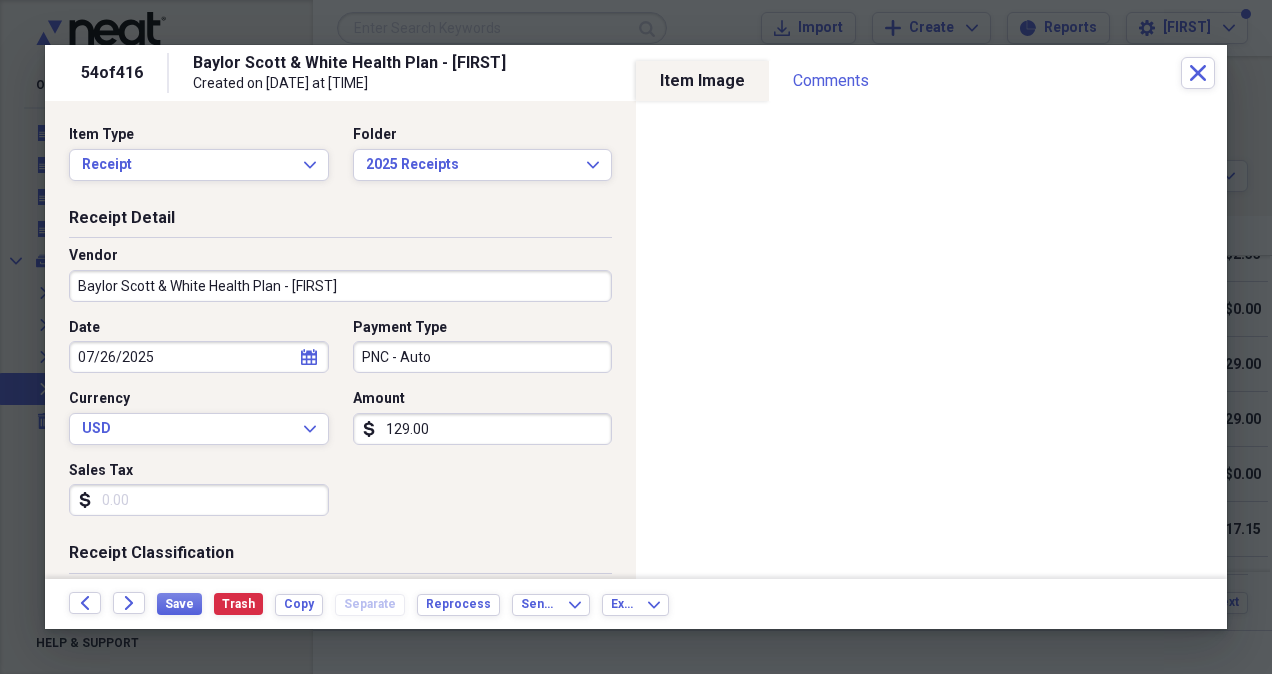 click on "Baylor Scott & White Health Plan - [FIRST]" at bounding box center (340, 286) 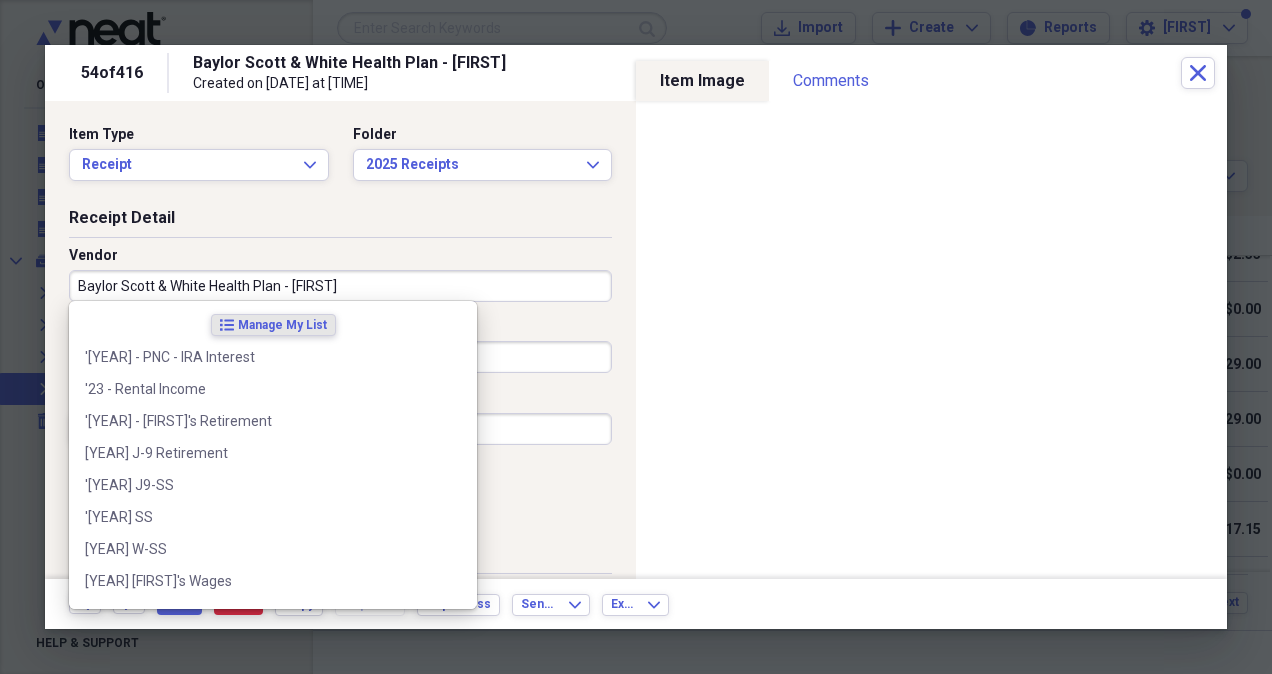 click on "Baylor Scott & White Health Plan - [FIRST]" at bounding box center [340, 286] 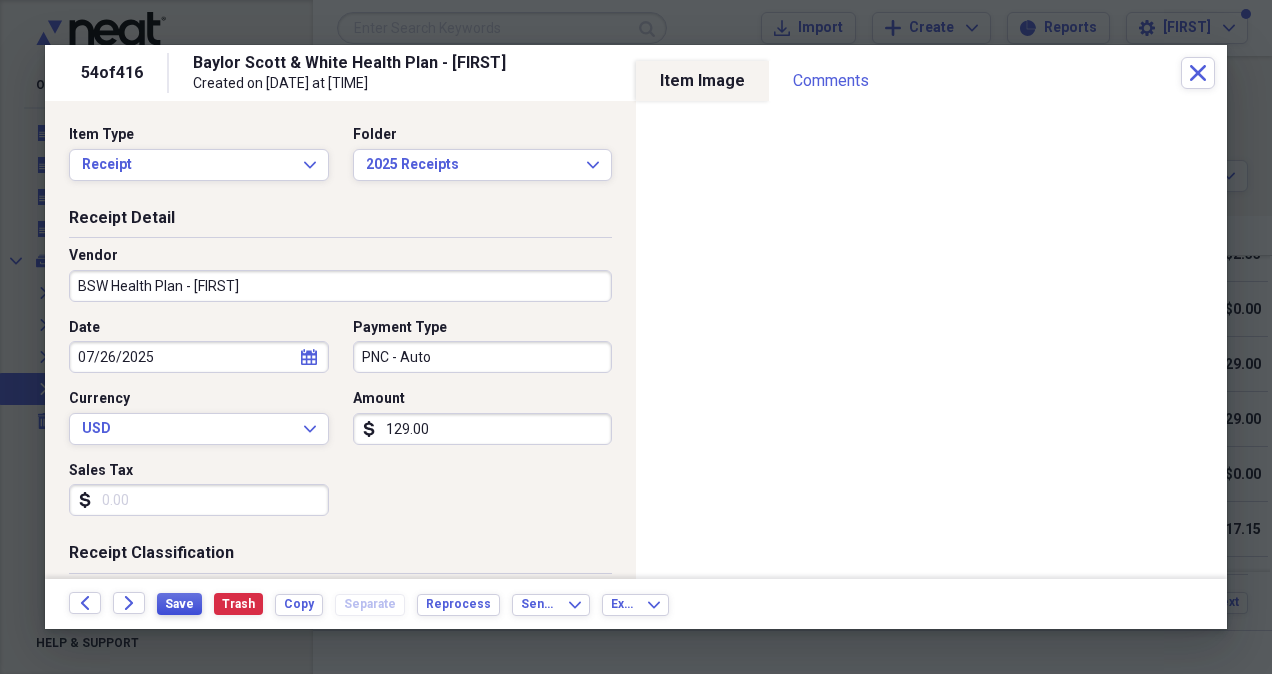 type on "BSW Health Plan - [FIRST]" 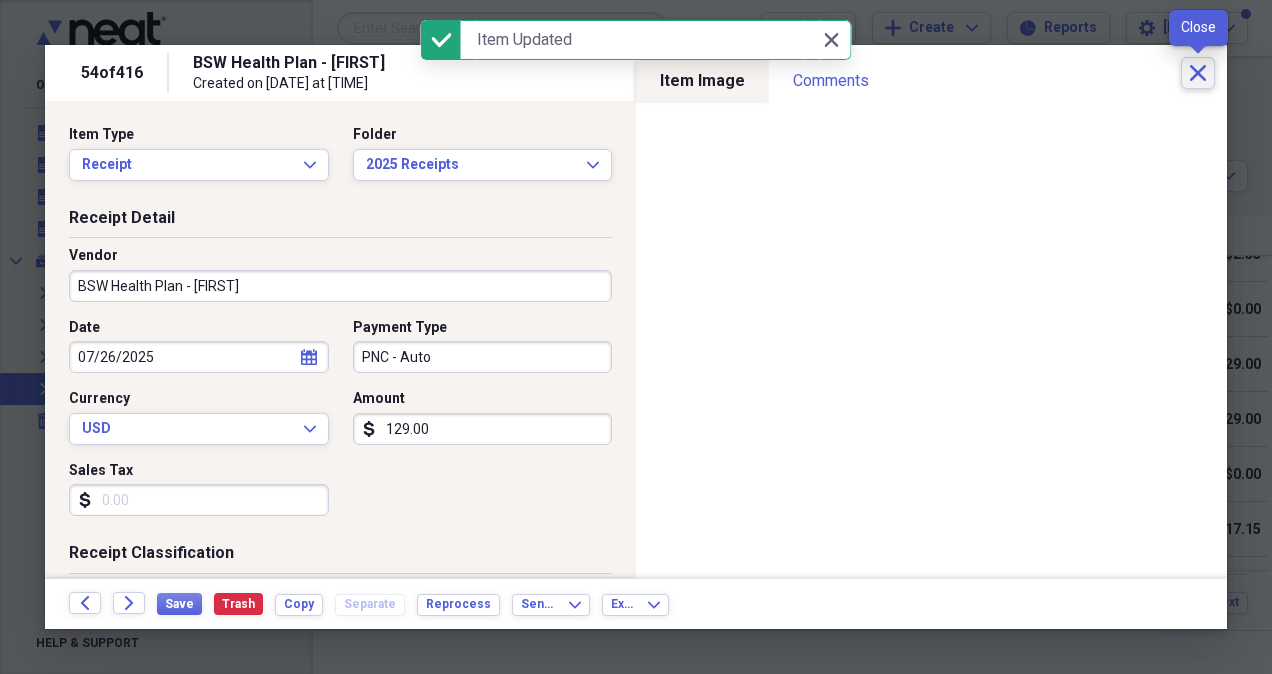 click 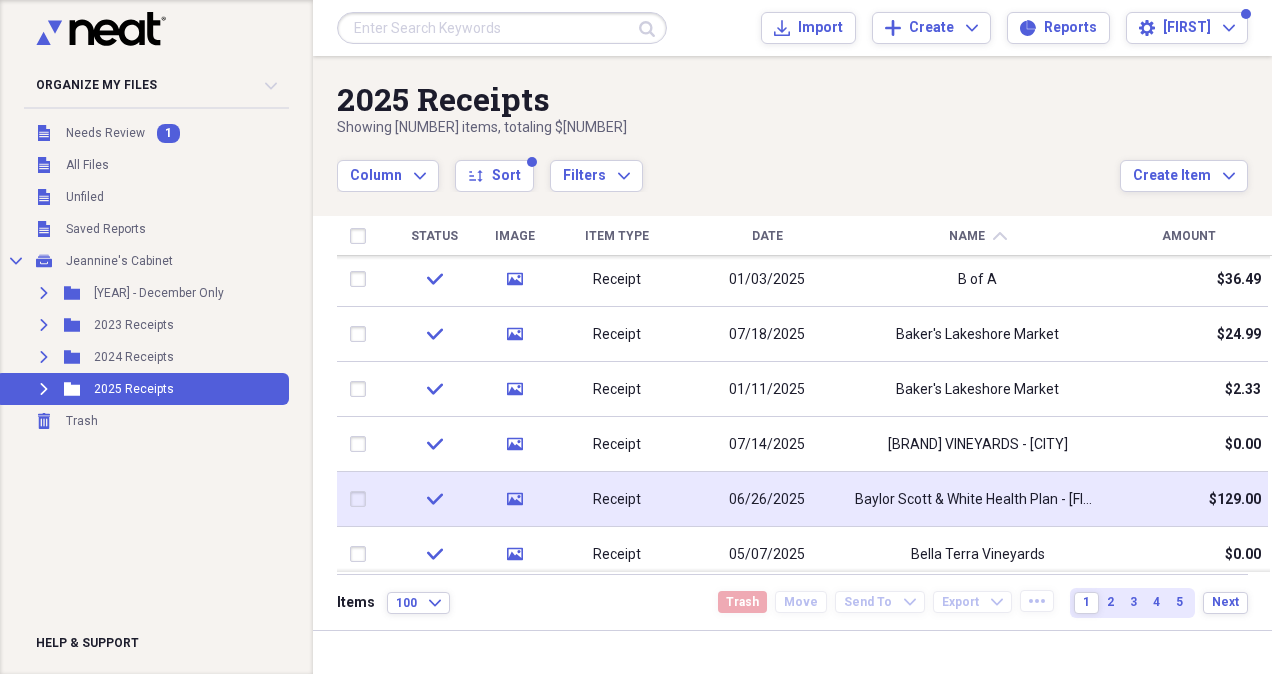 click on "Baylor Scott & White Health Plan - [FIRST]" at bounding box center [977, 500] 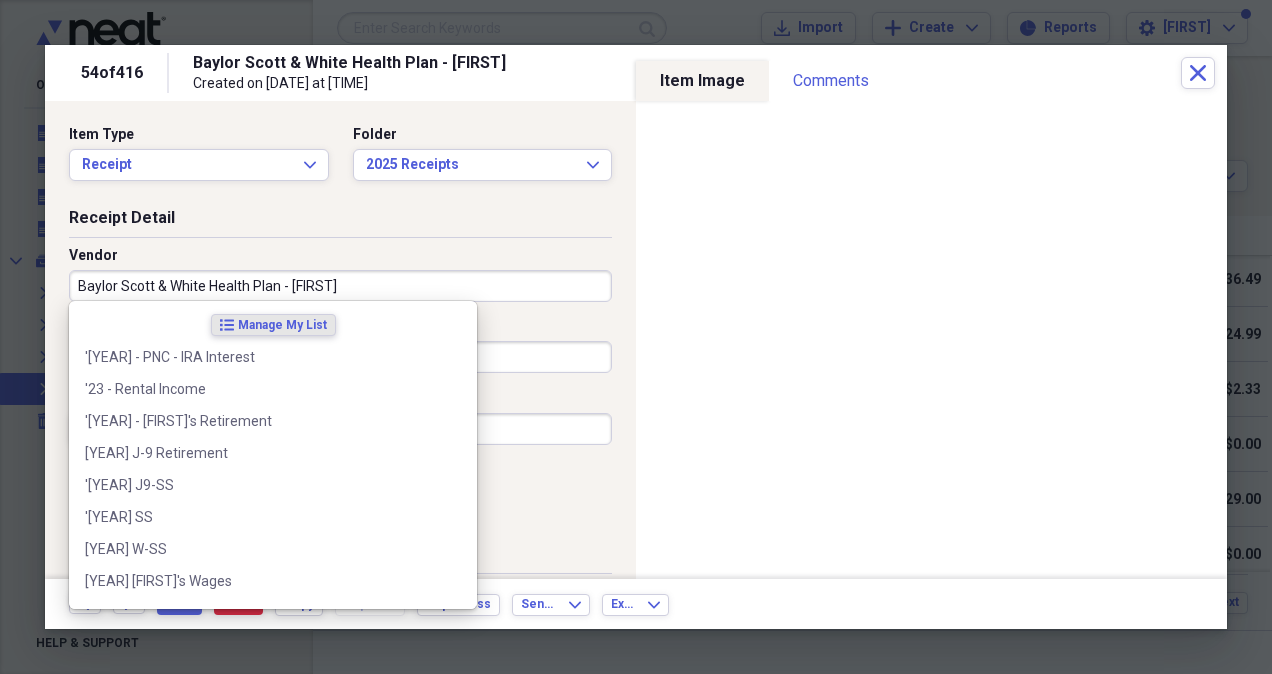 click on "Baylor Scott & White Health Plan - [FIRST]" at bounding box center [340, 286] 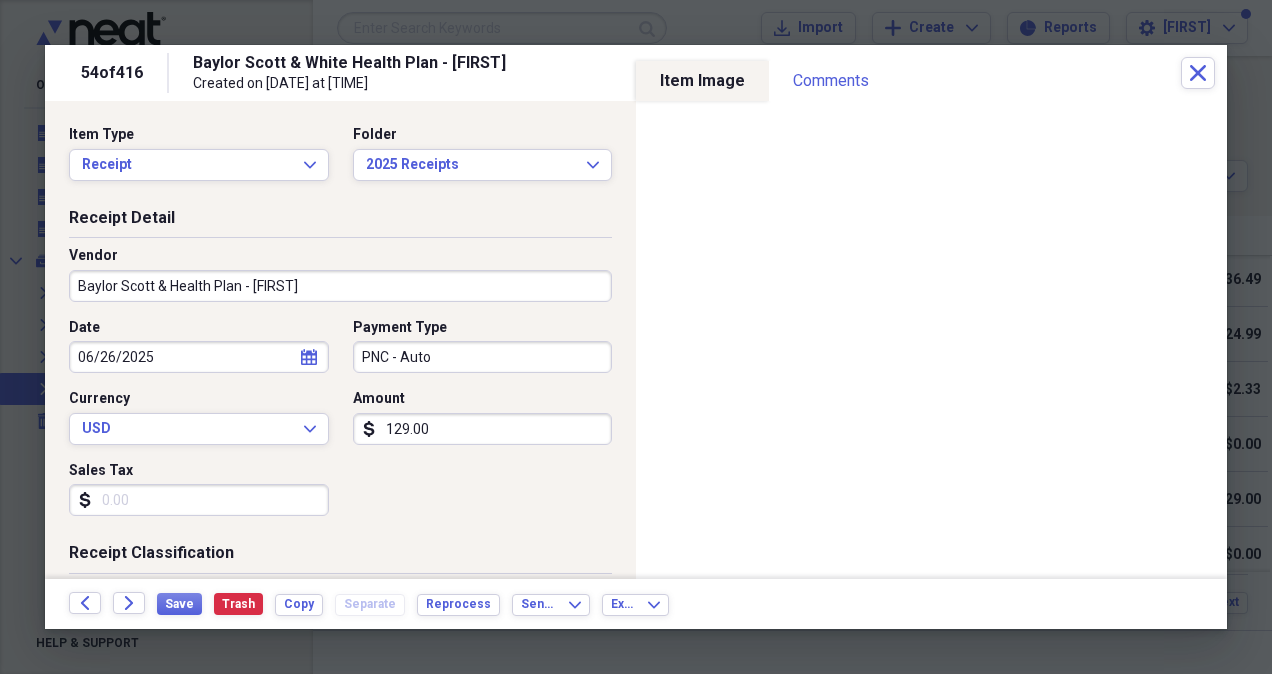 drag, startPoint x: 173, startPoint y: 280, endPoint x: 534, endPoint y: 394, distance: 378.57233 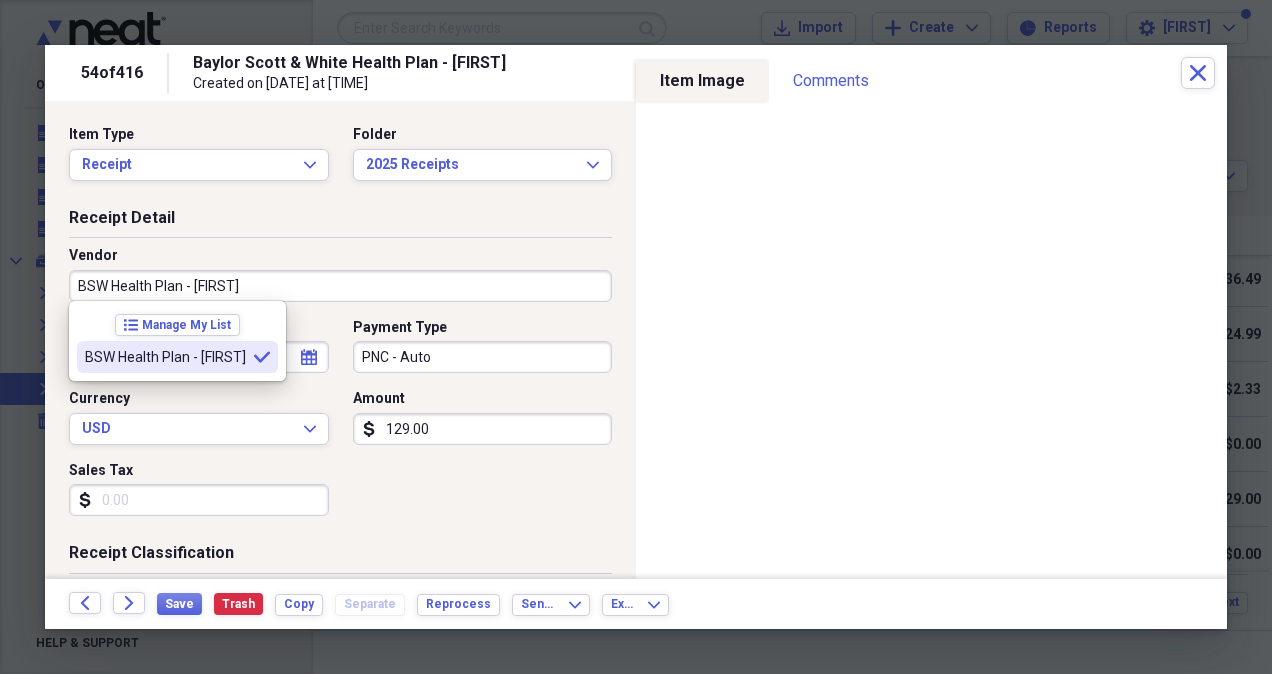 type on "BSW Health Plan - [FIRST]" 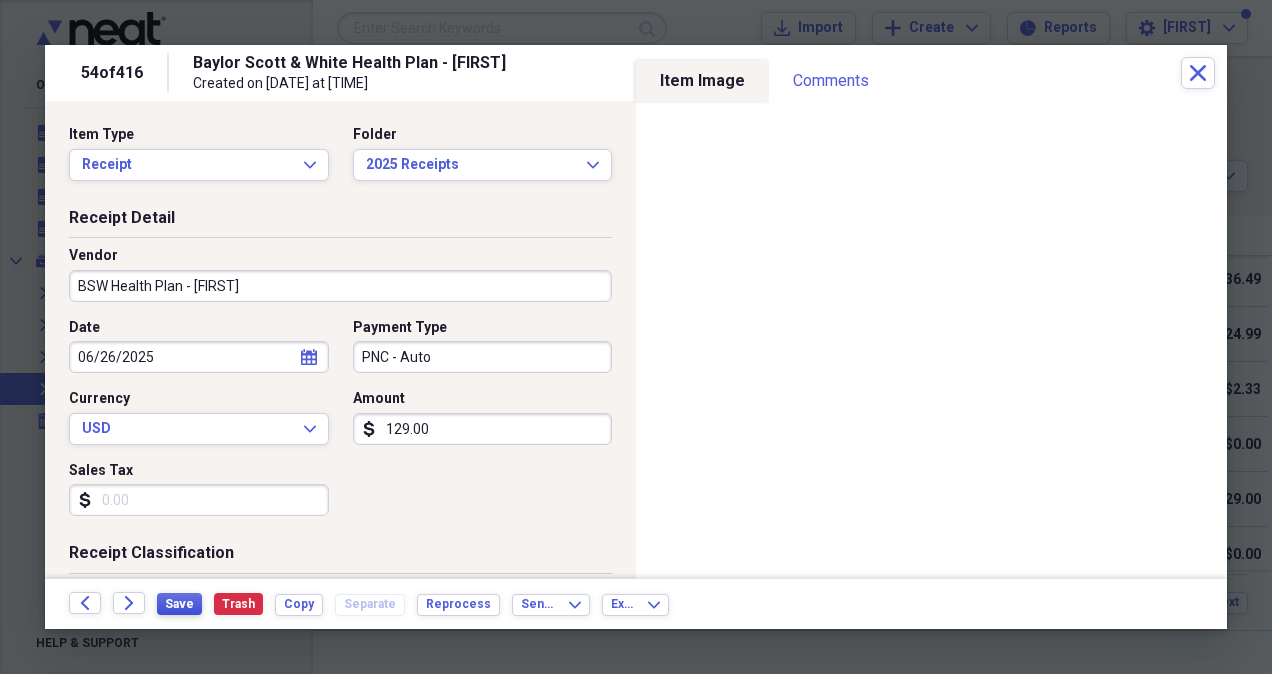 drag, startPoint x: 179, startPoint y: 602, endPoint x: 198, endPoint y: 582, distance: 27.58623 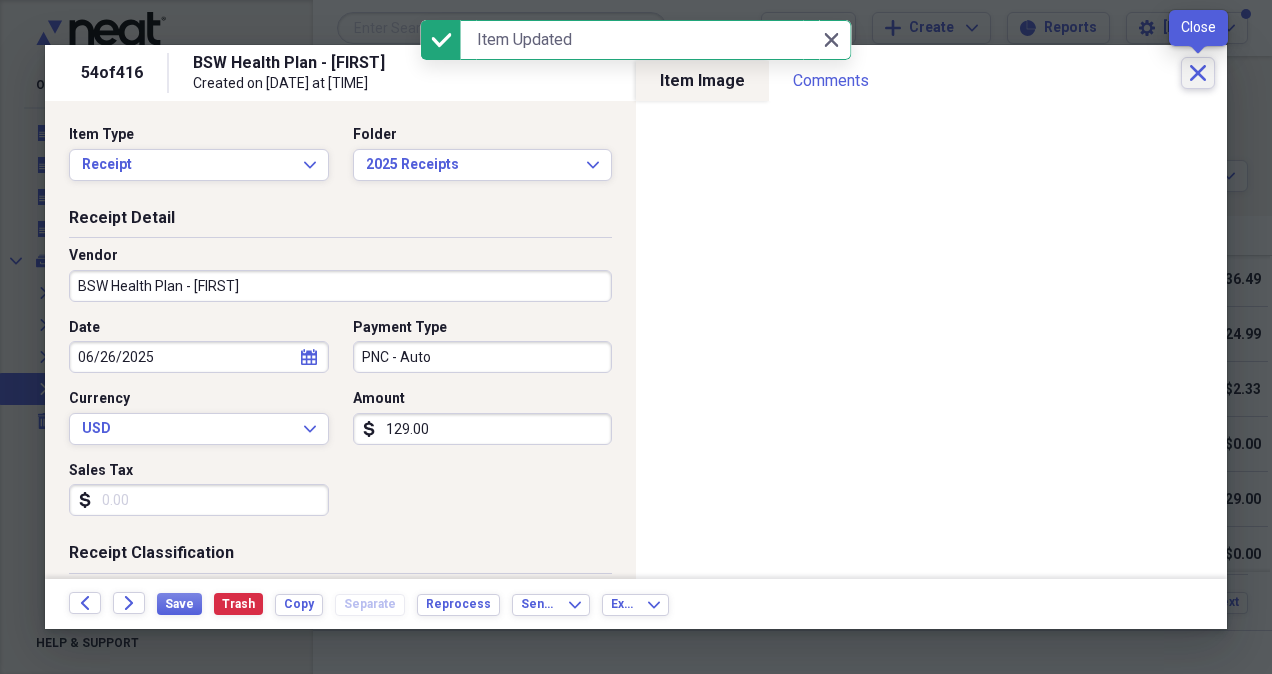 click on "Close" 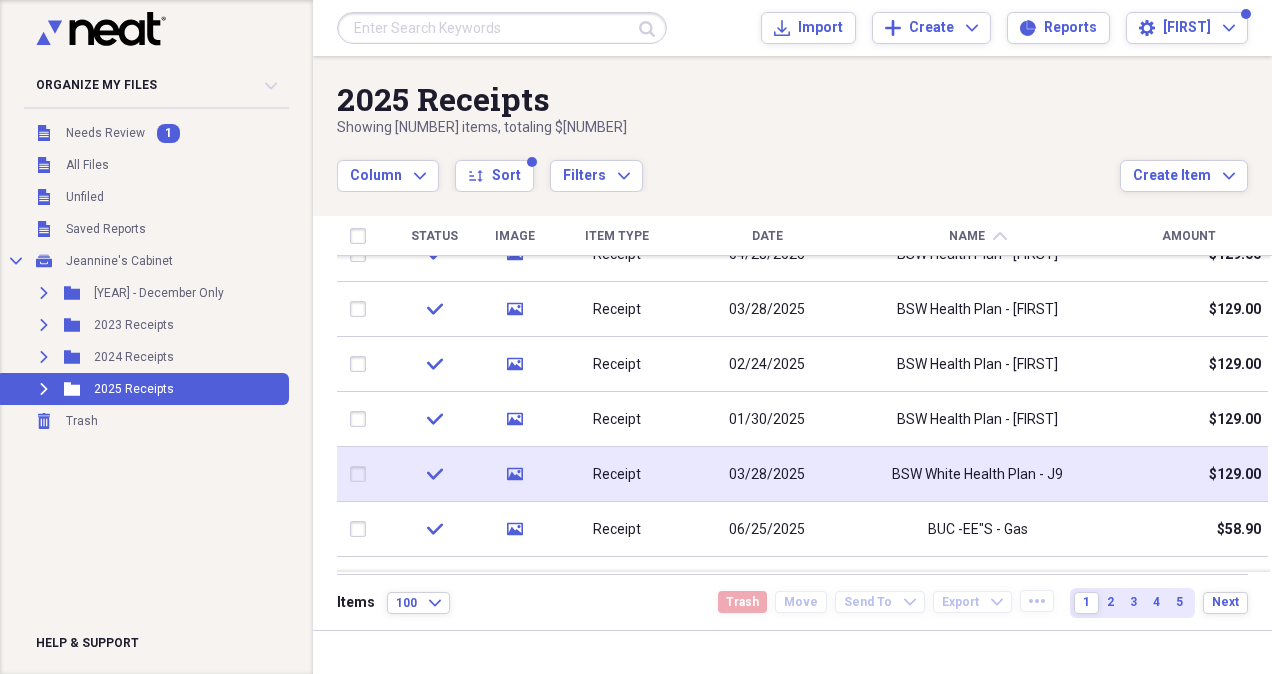 click on "BSW White Health Plan - J9" at bounding box center [977, 475] 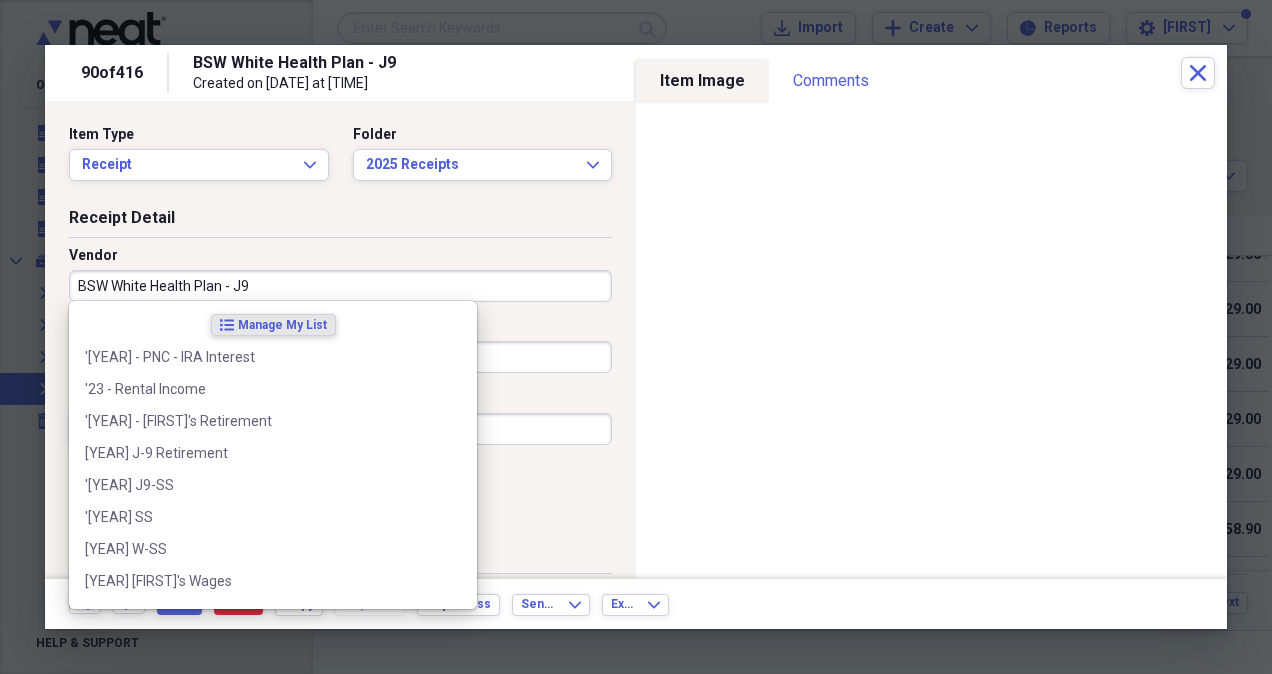 click on "BSW White Health Plan - J9" at bounding box center (340, 286) 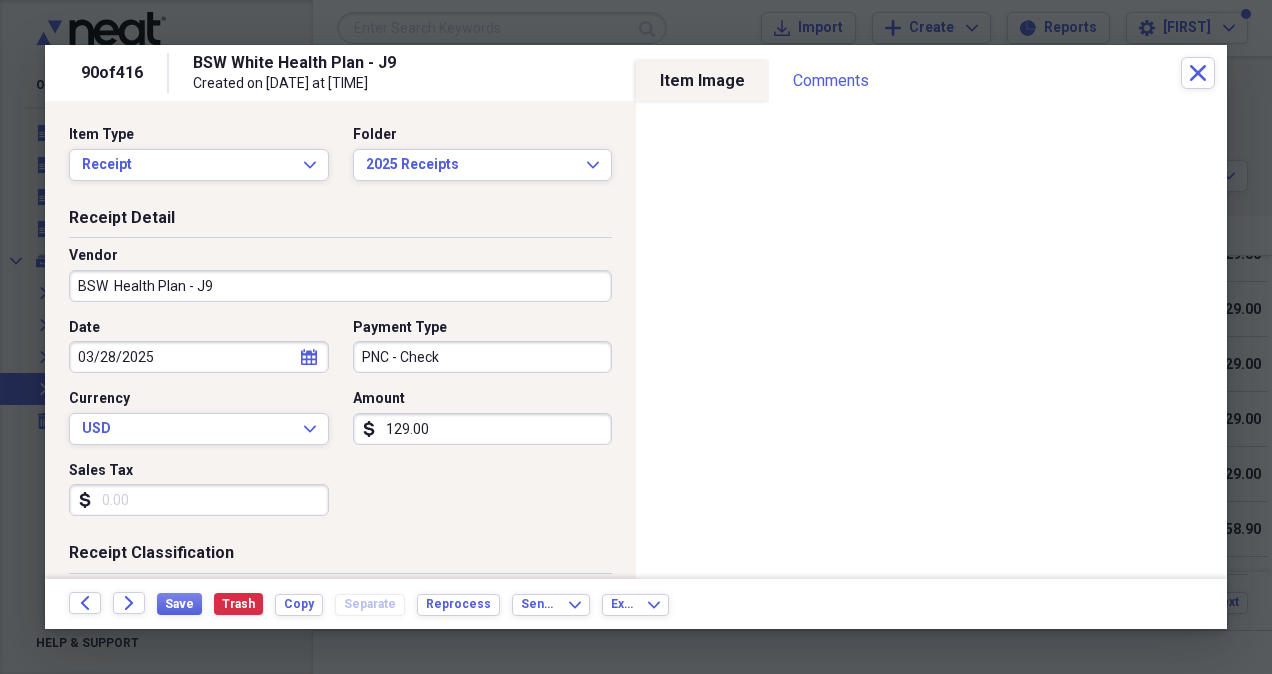 type on "BSW Health Plan - J9" 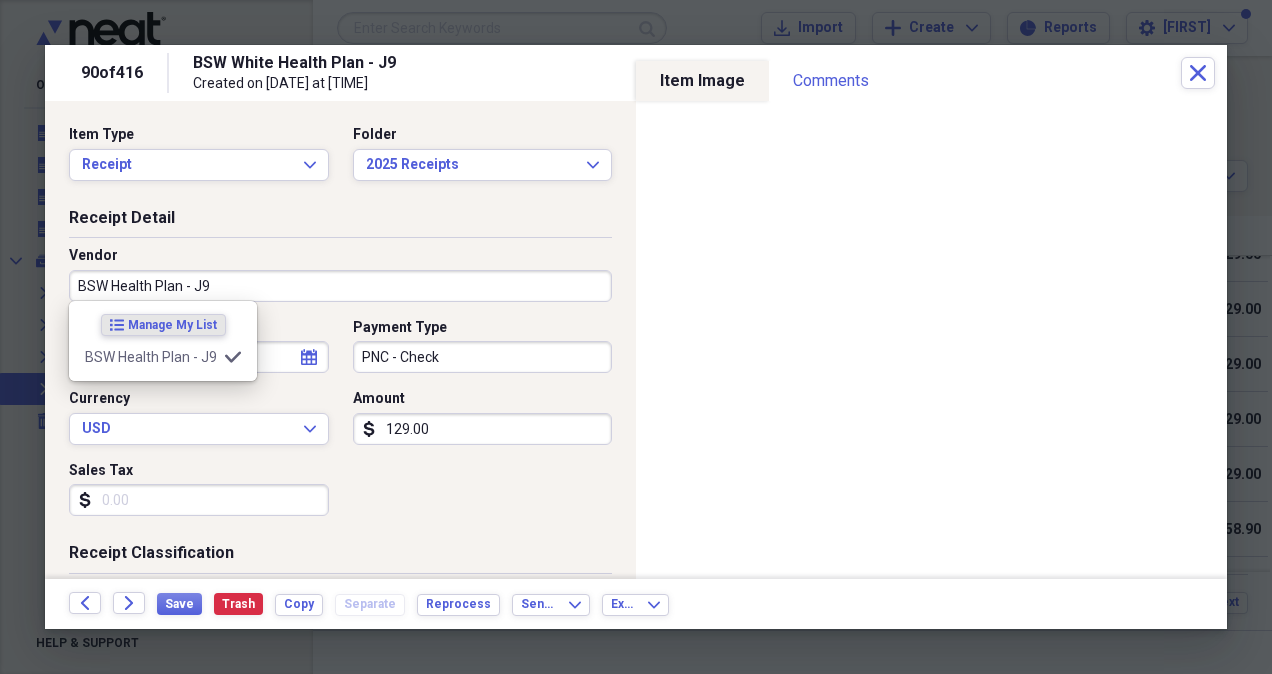 type on "General Retail" 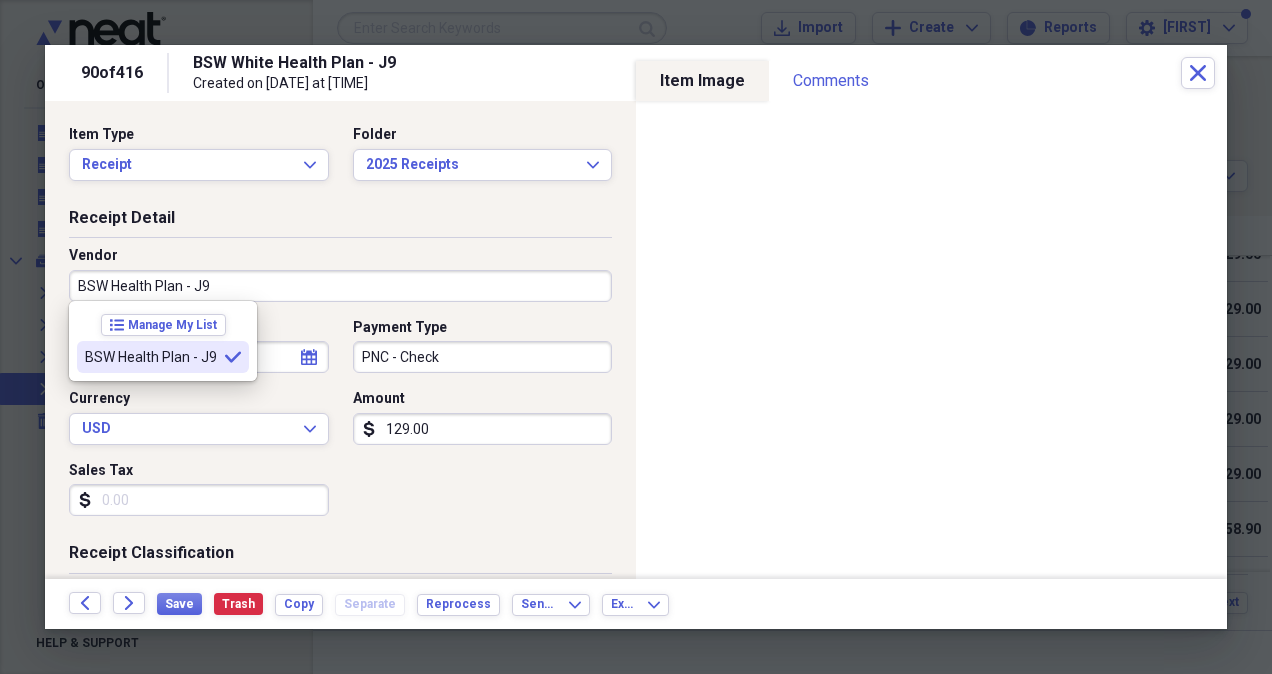 type on "BSW Health Plan - J9" 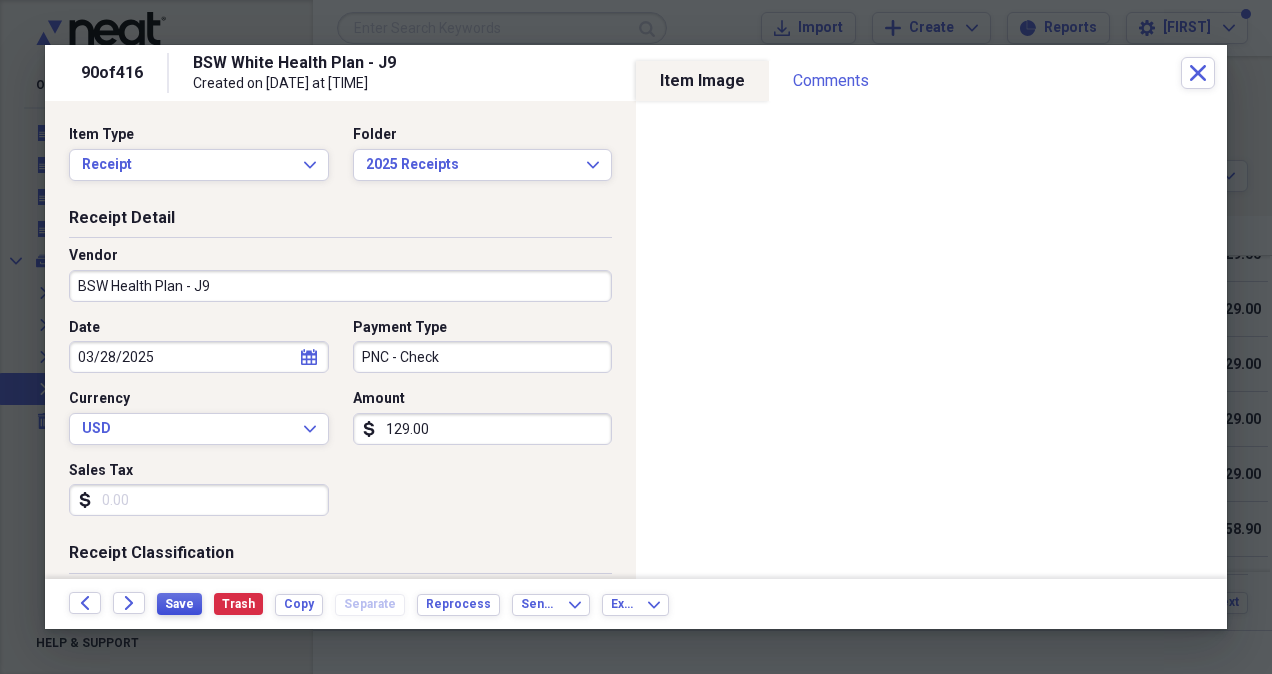 click on "Save" at bounding box center [179, 604] 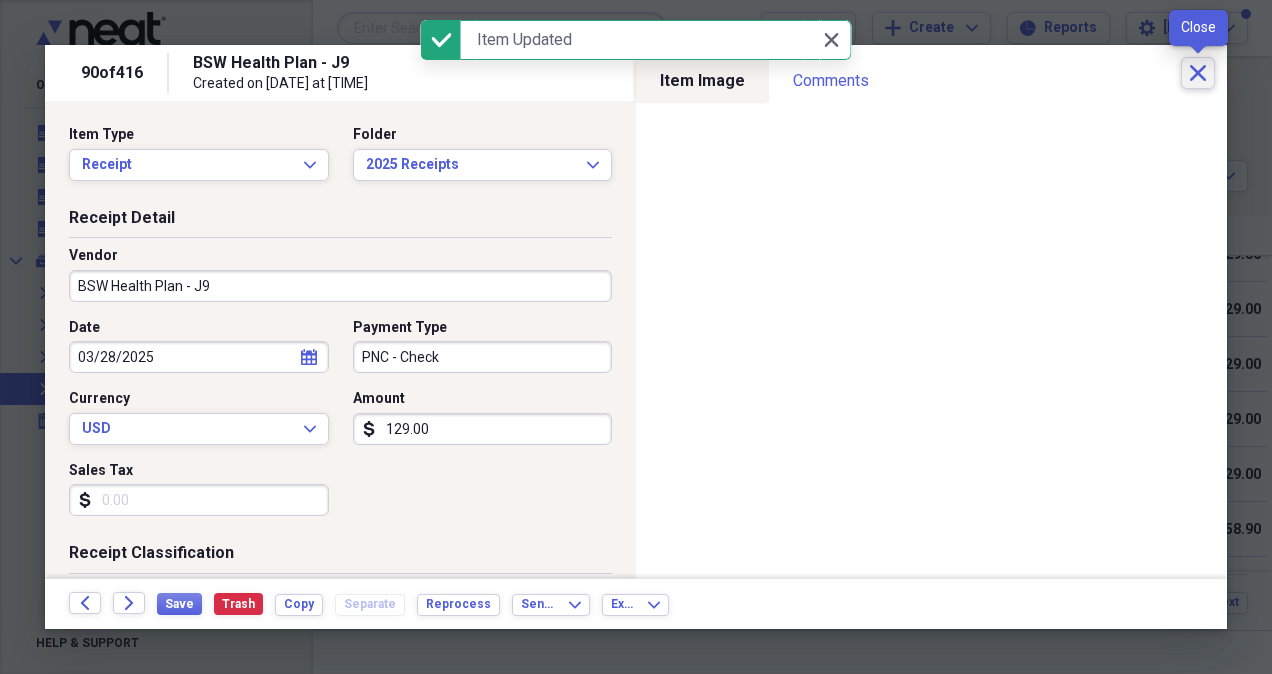 click on "Close" 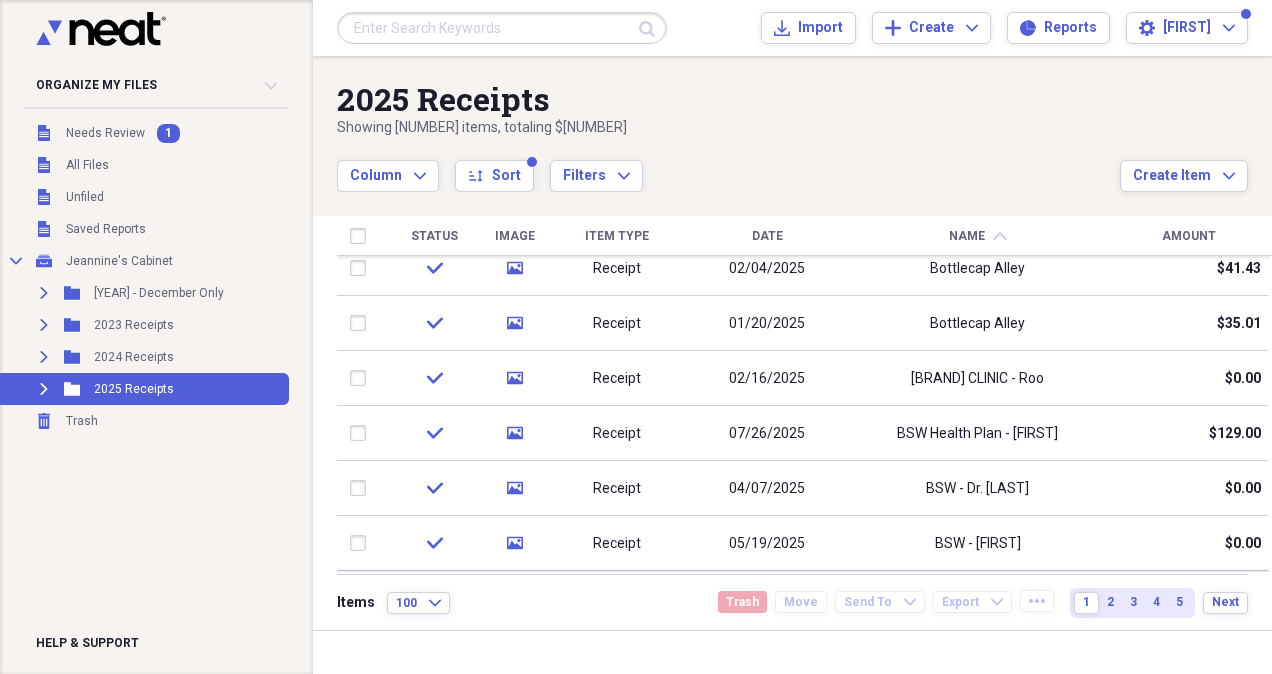 click on "chevron-up" 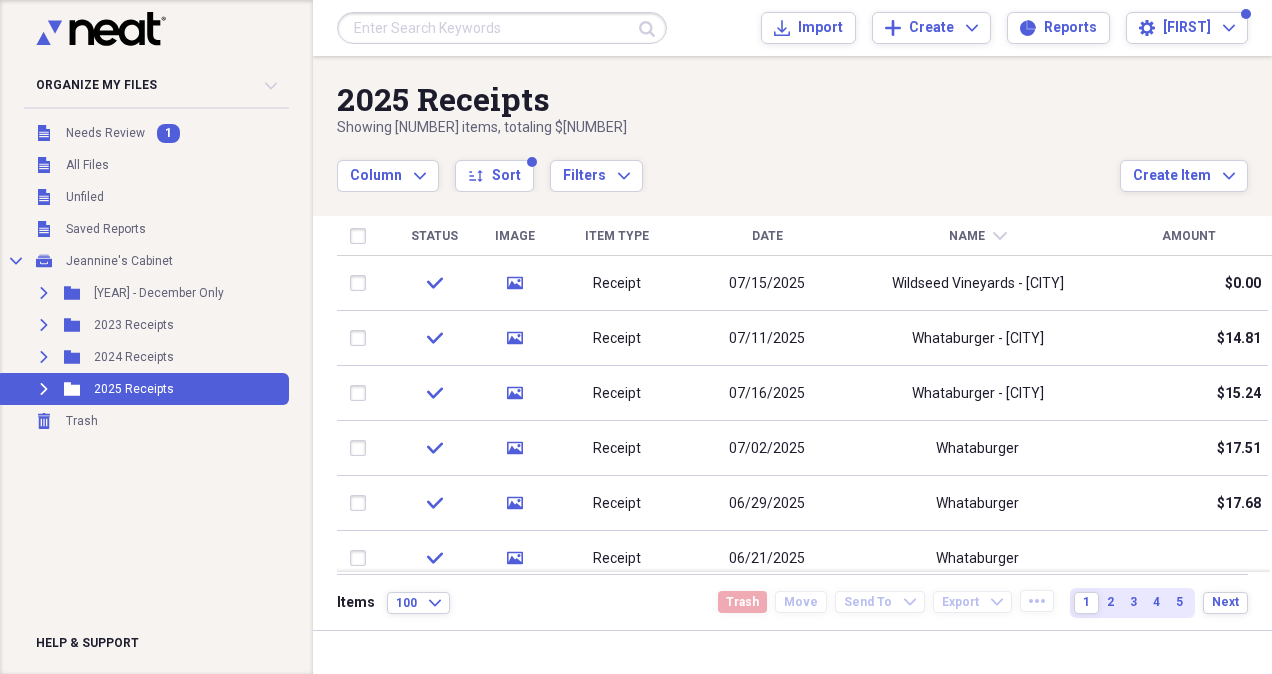 click on "chevron-down" 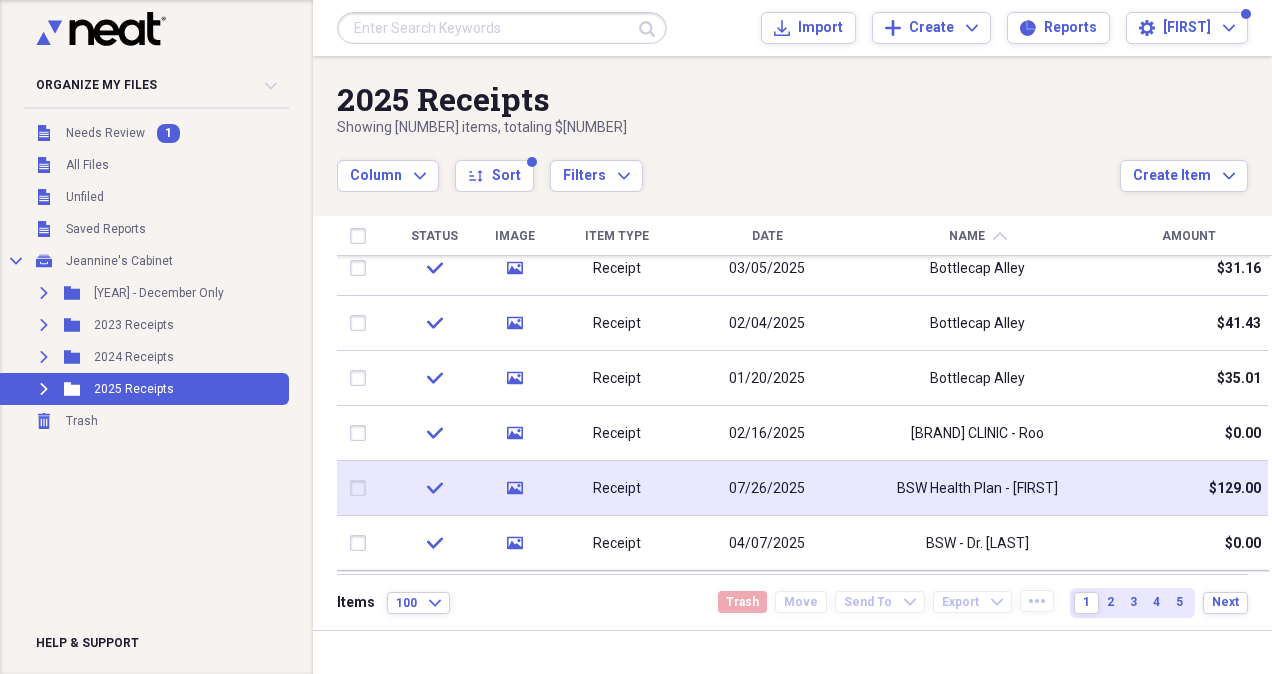click on "BSW Health Plan - [FIRST]" at bounding box center [977, 489] 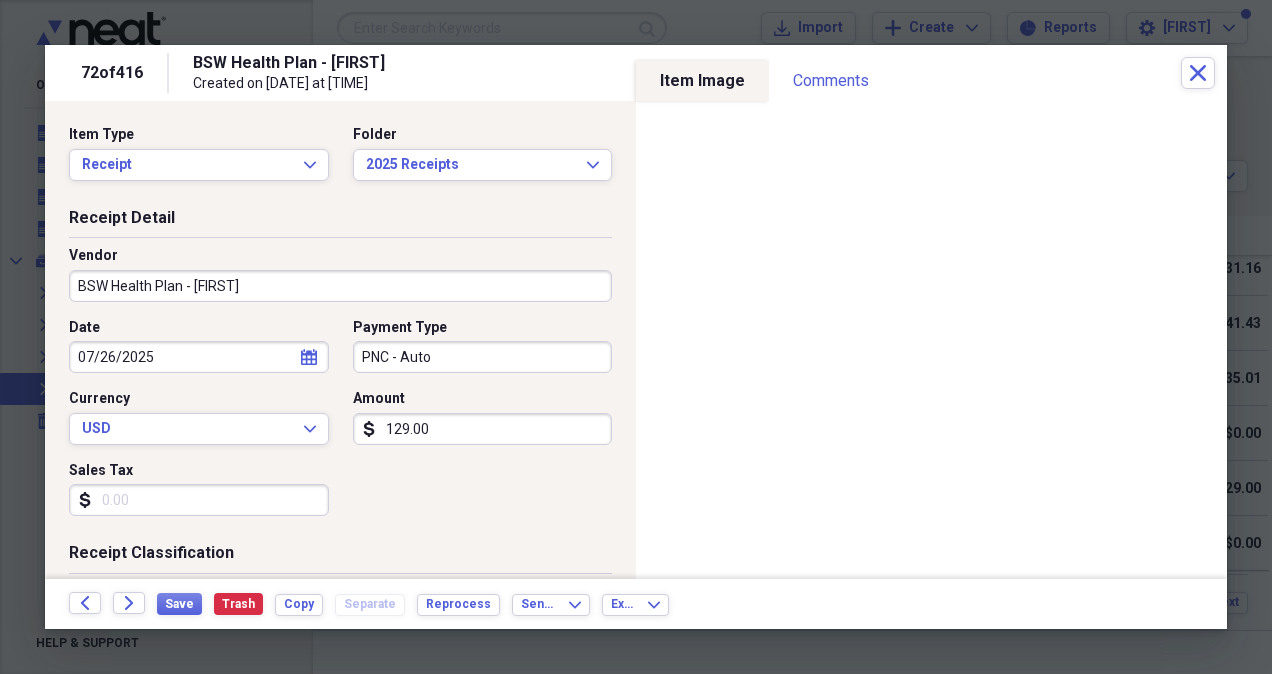 click on "BSW Health Plan - [FIRST]" at bounding box center [340, 286] 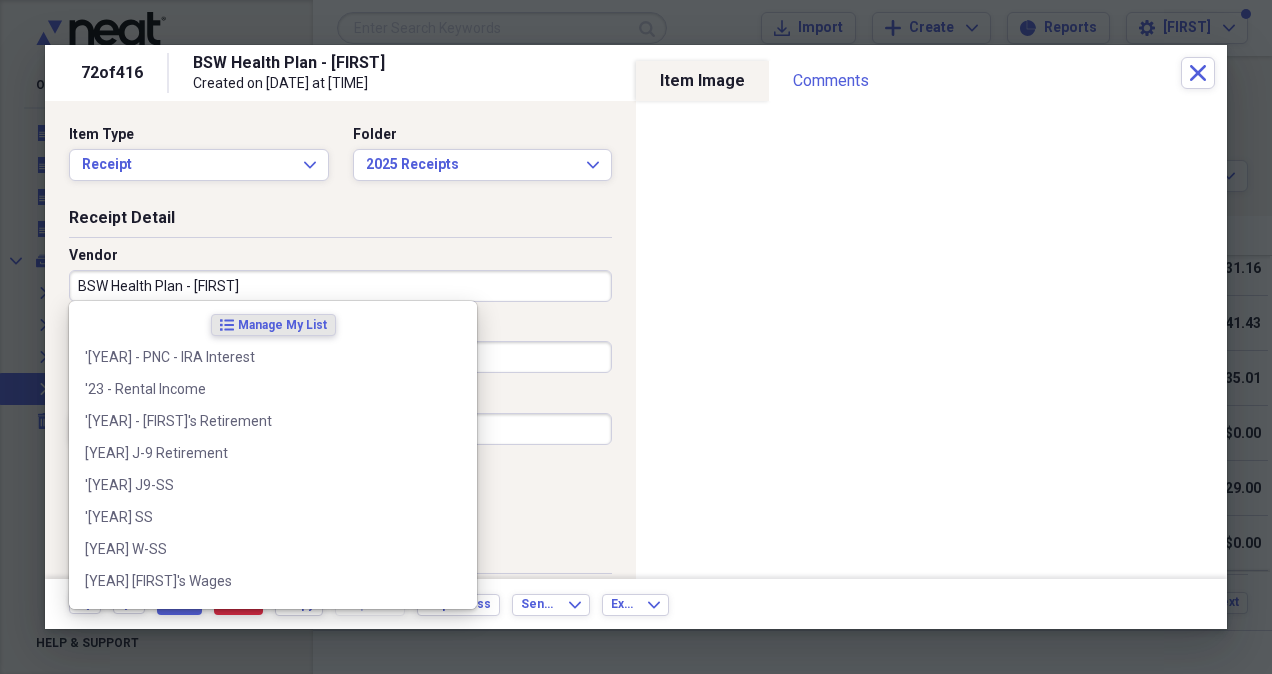 click on "BSW Health Plan - [FIRST]" at bounding box center (340, 286) 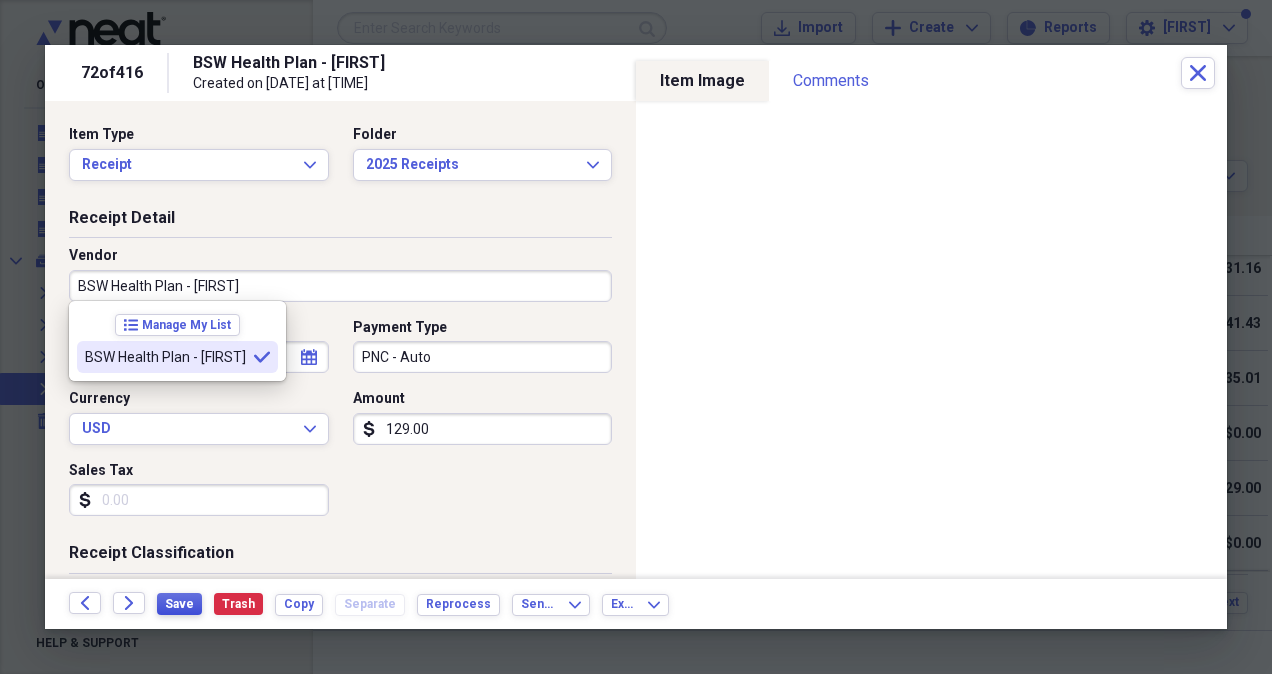 type on "BSW Health Plan - [FIRST]" 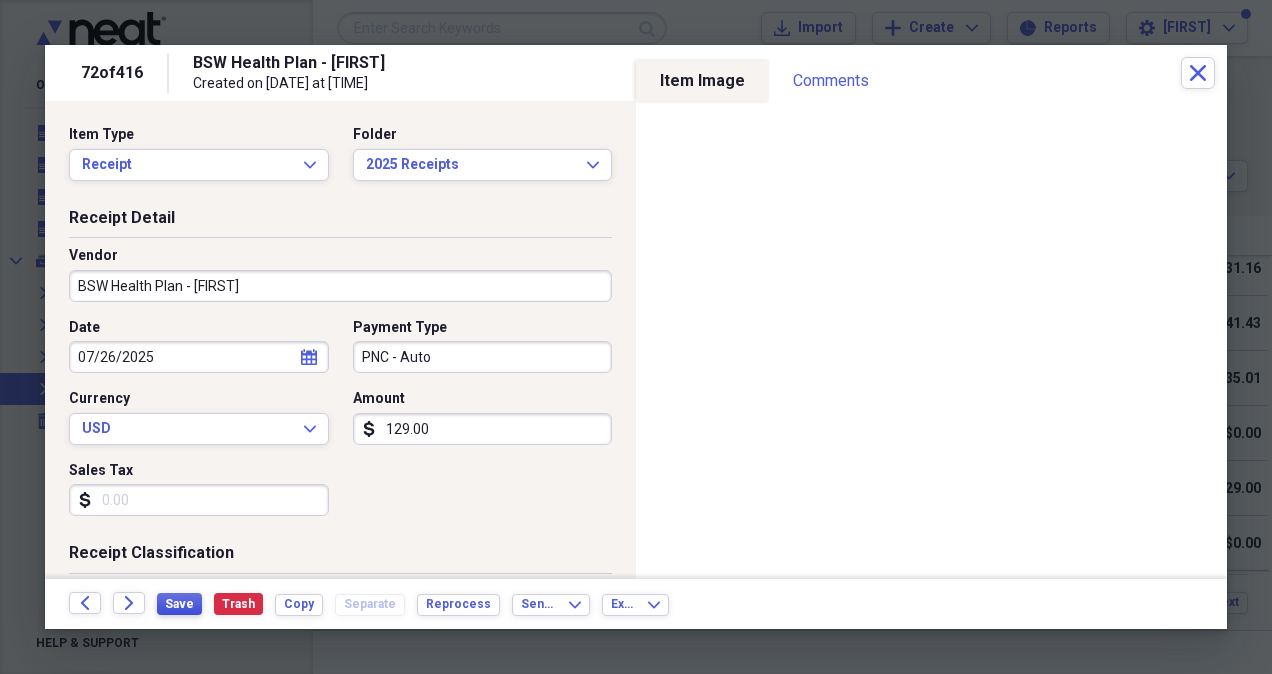 click on "Save" at bounding box center [179, 604] 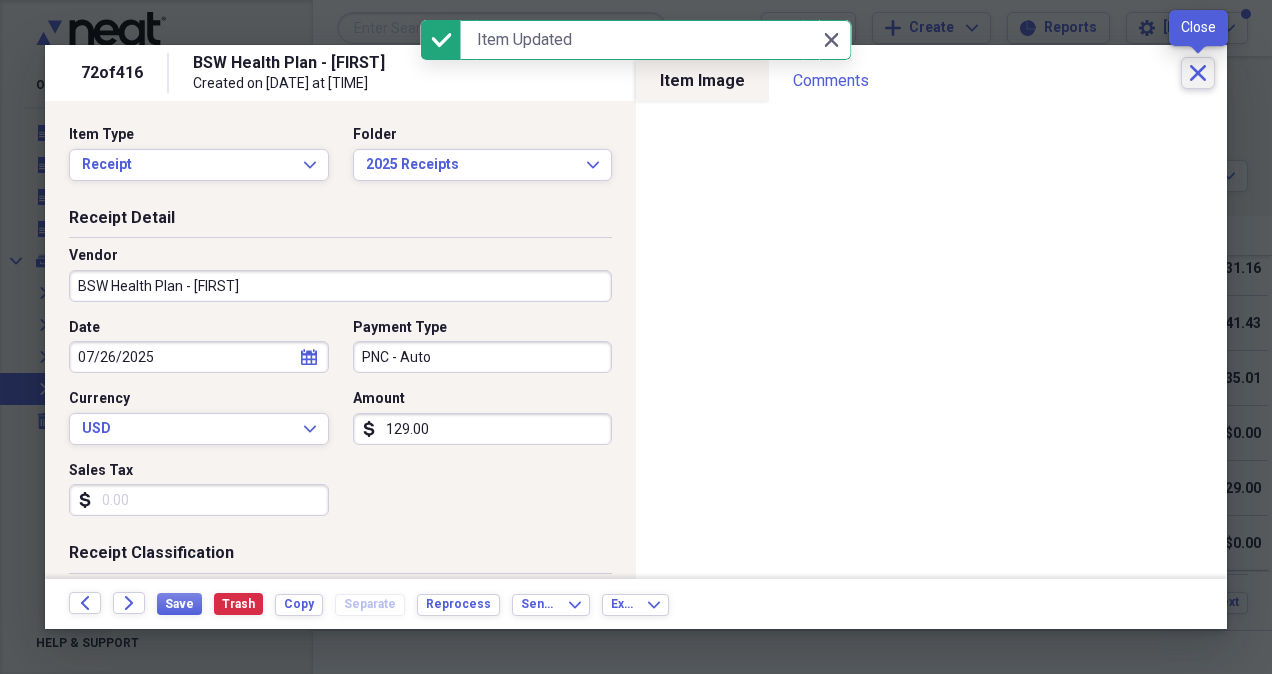click on "Close" 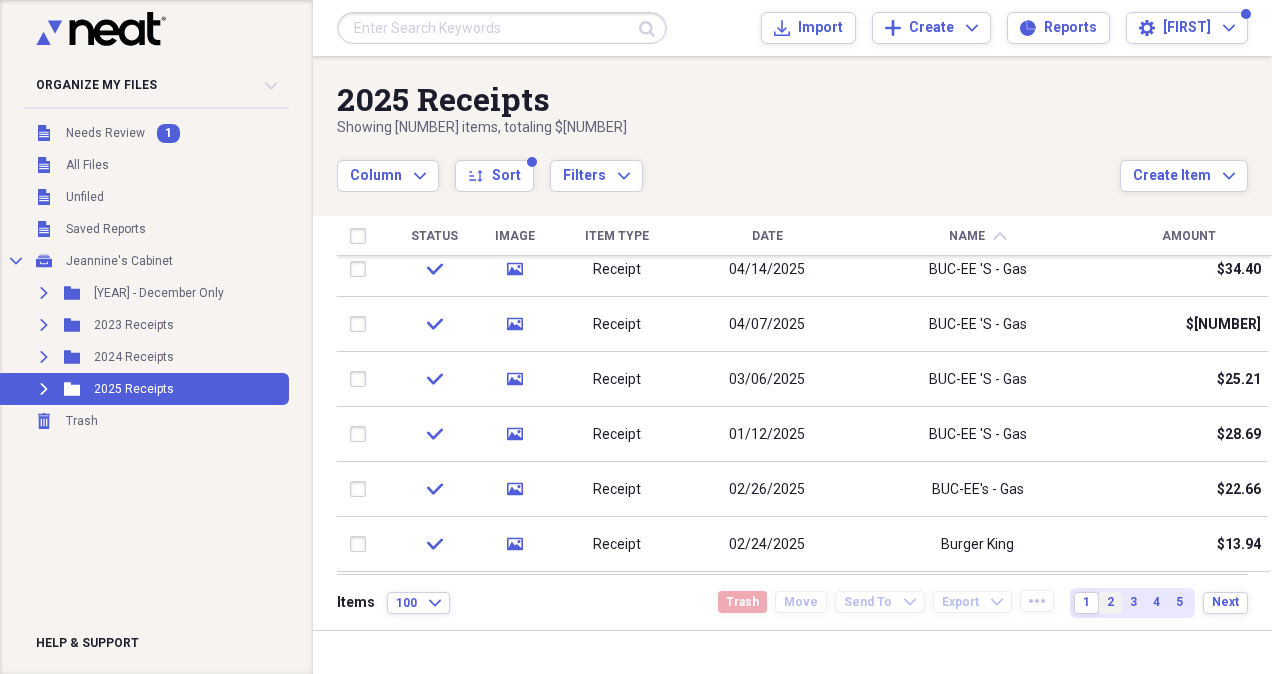 click on "2" at bounding box center [1110, 602] 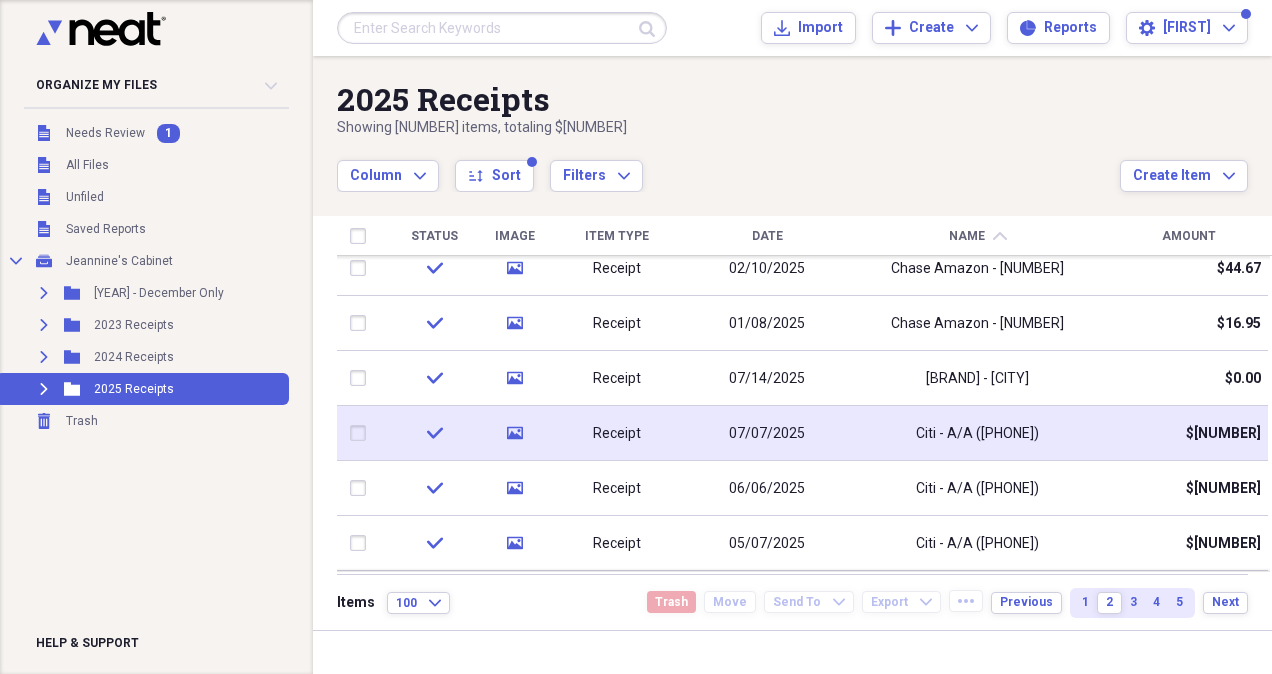 click on "07/07/2025" at bounding box center (767, 434) 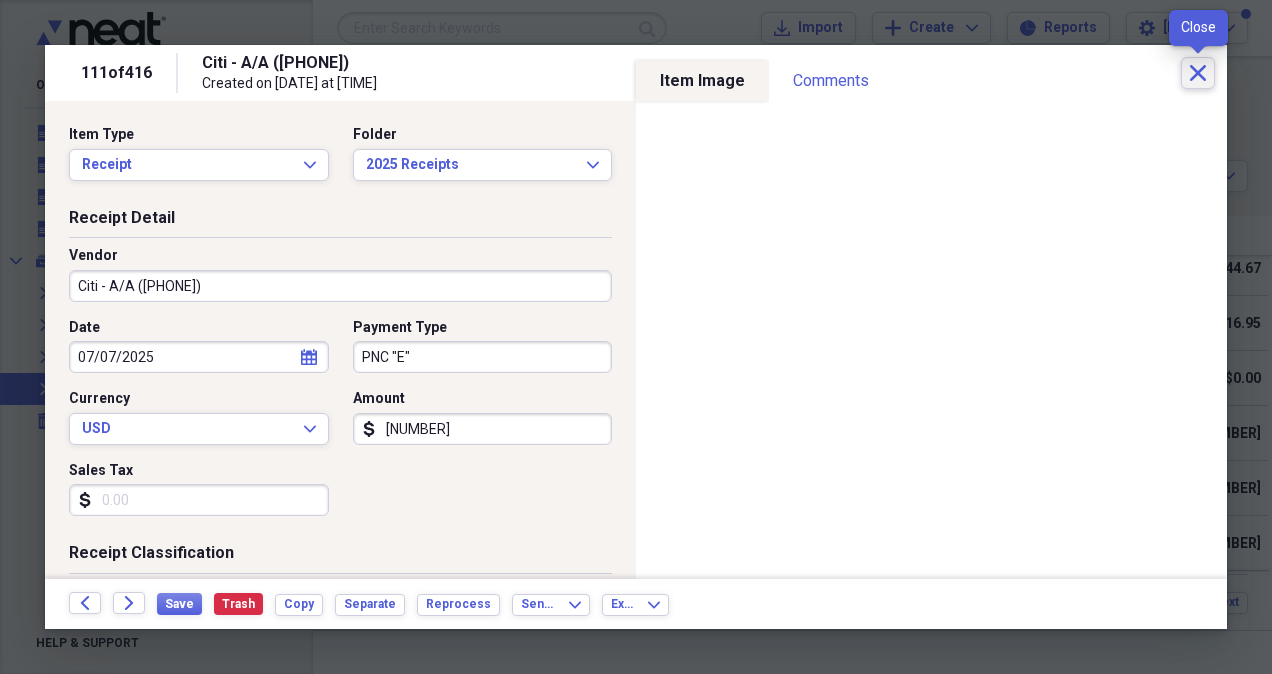 click on "Close" at bounding box center [1198, 73] 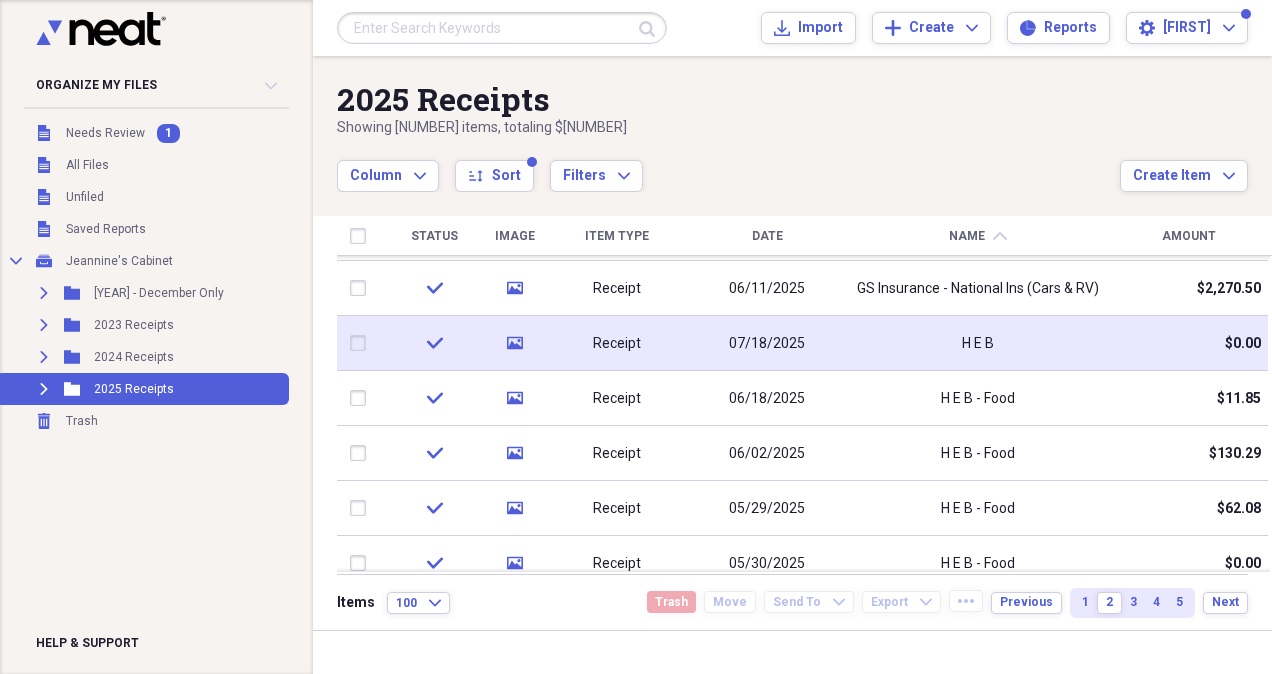 click on "H E B" at bounding box center [978, 344] 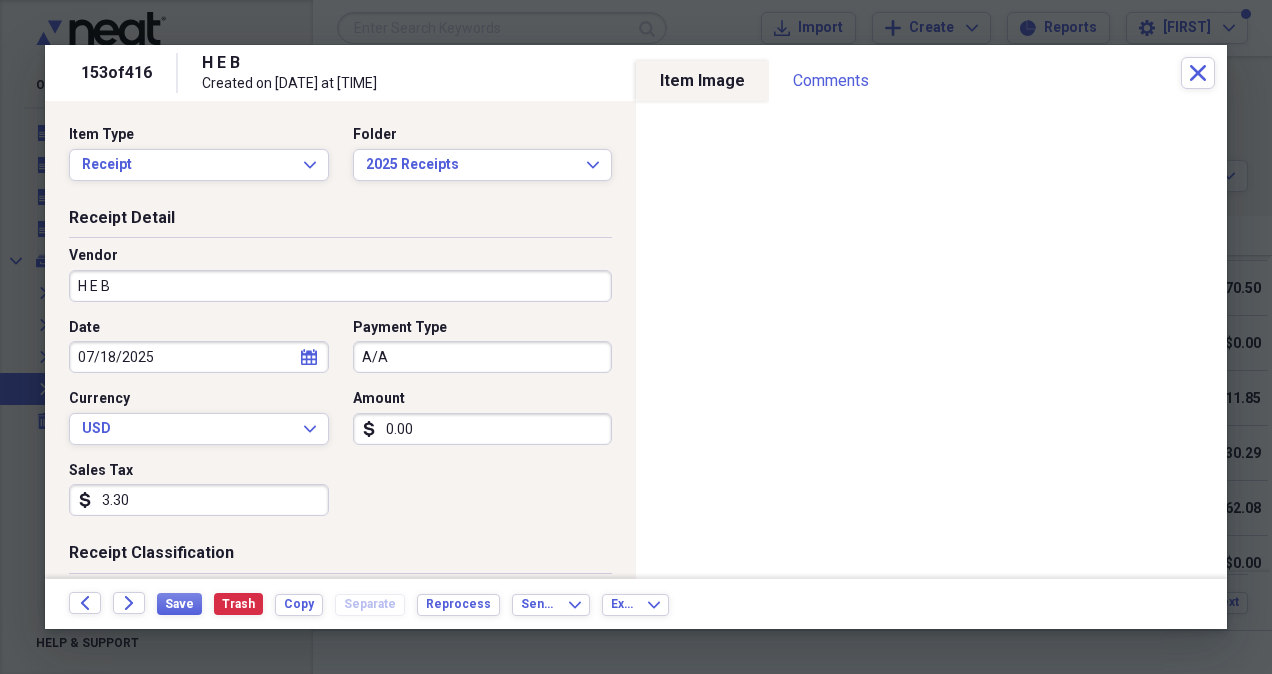 click on "H E B" at bounding box center (340, 286) 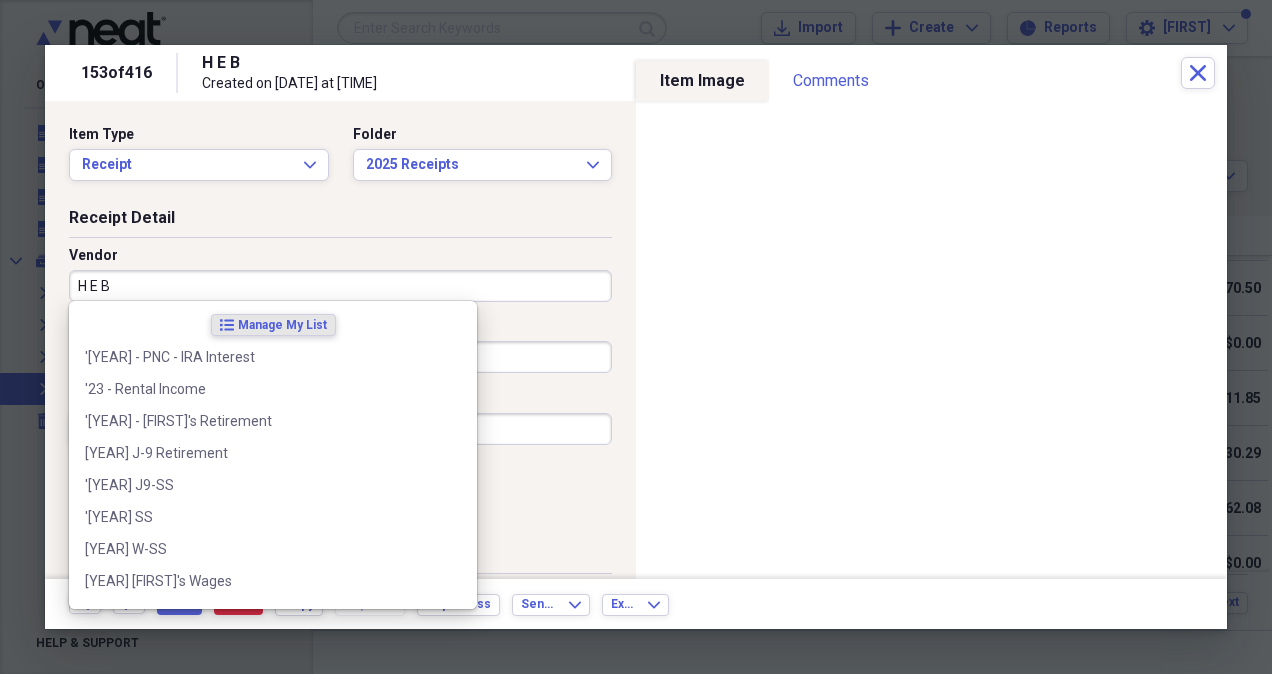 click on "H E B" at bounding box center (340, 286) 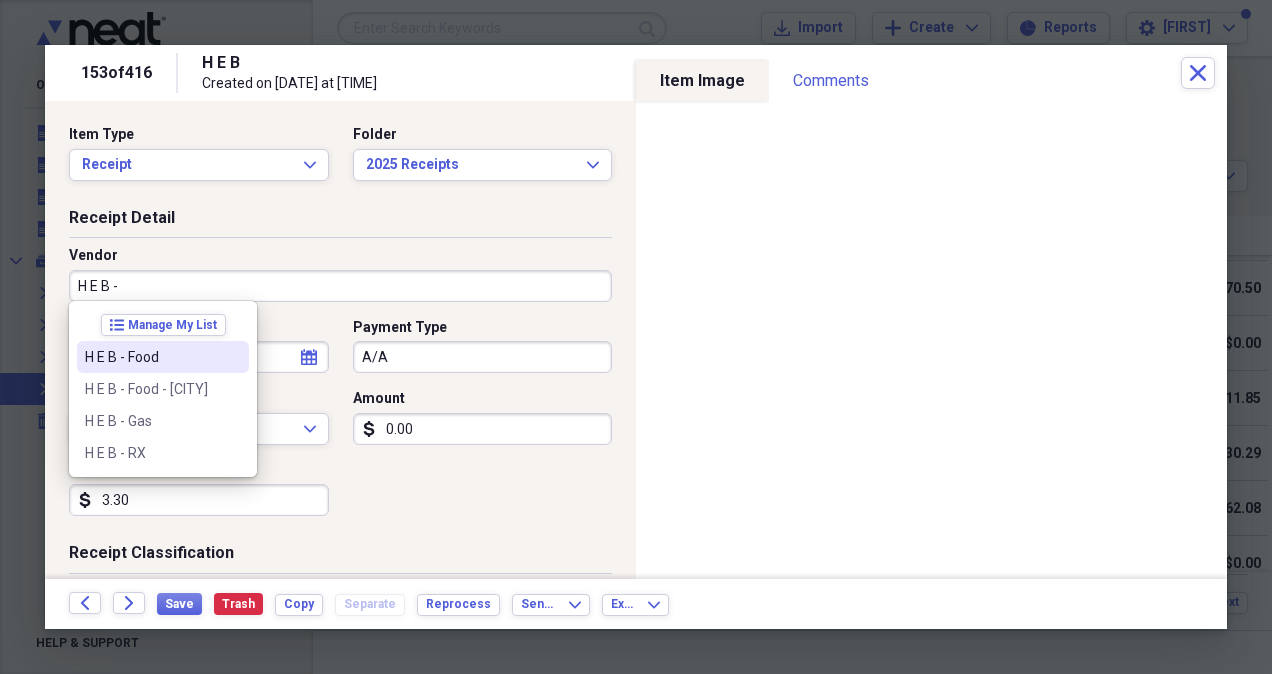 click on "H E B - Food" at bounding box center (151, 357) 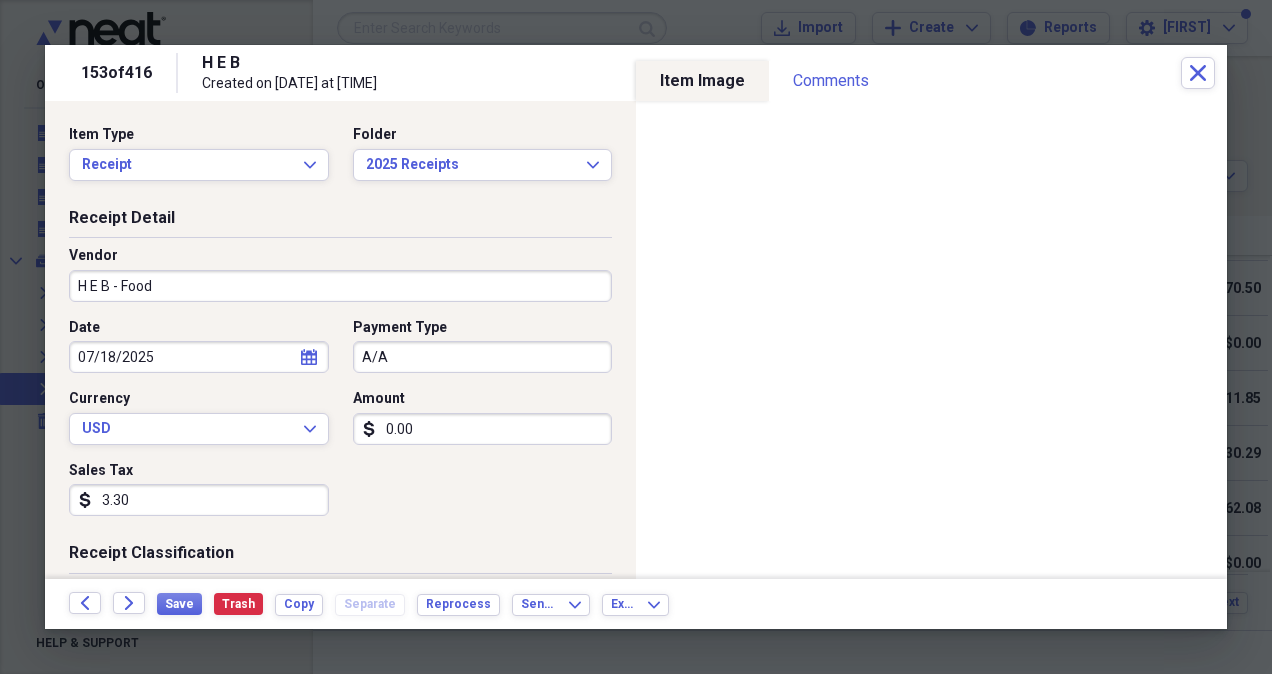 type on "General Retail" 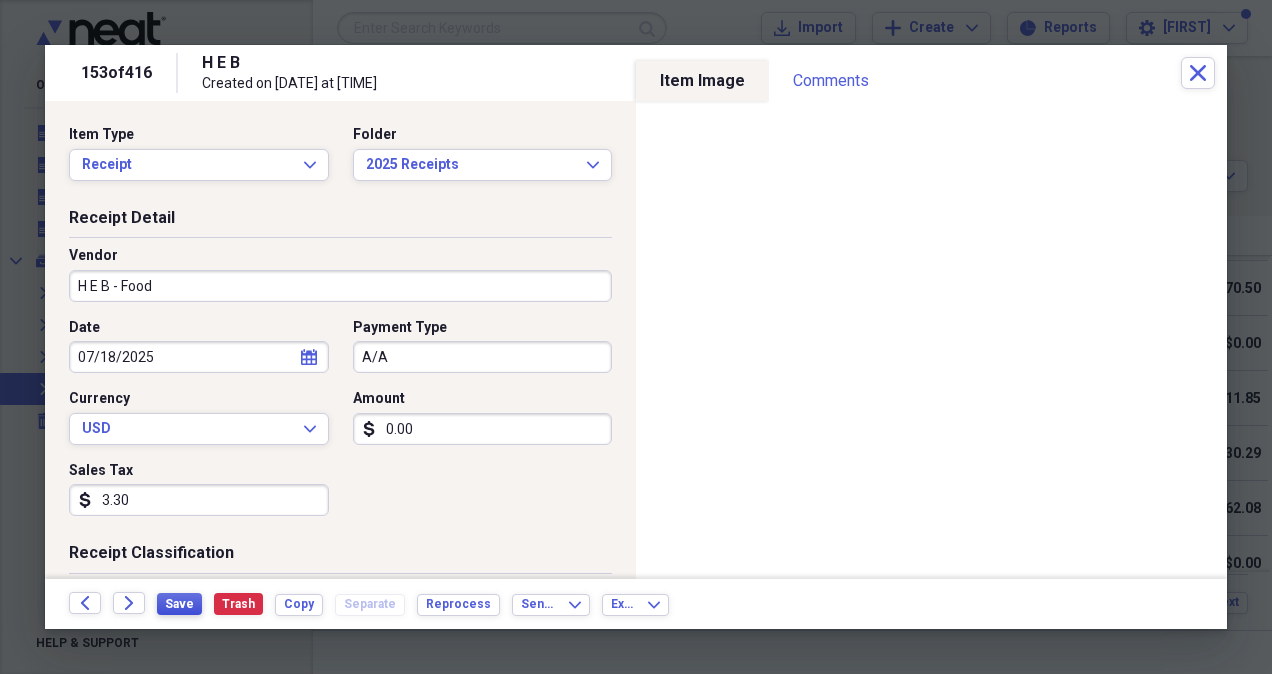 click on "Save" at bounding box center (179, 604) 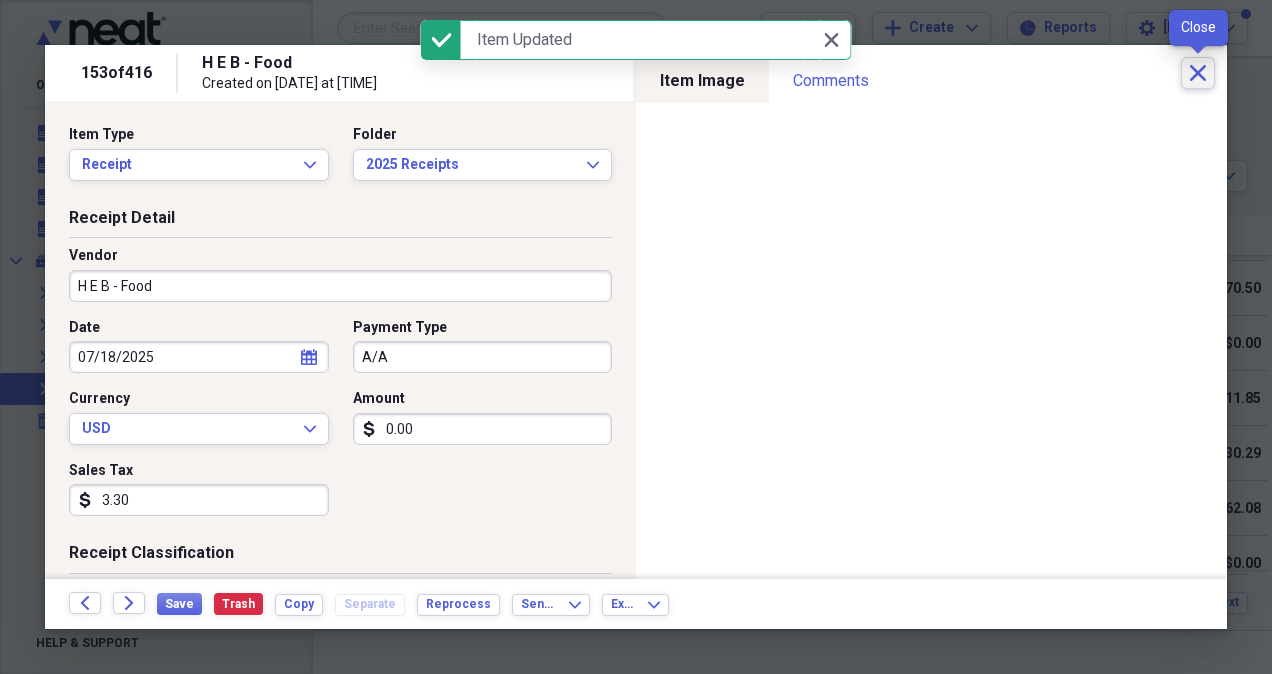 click on "Close" 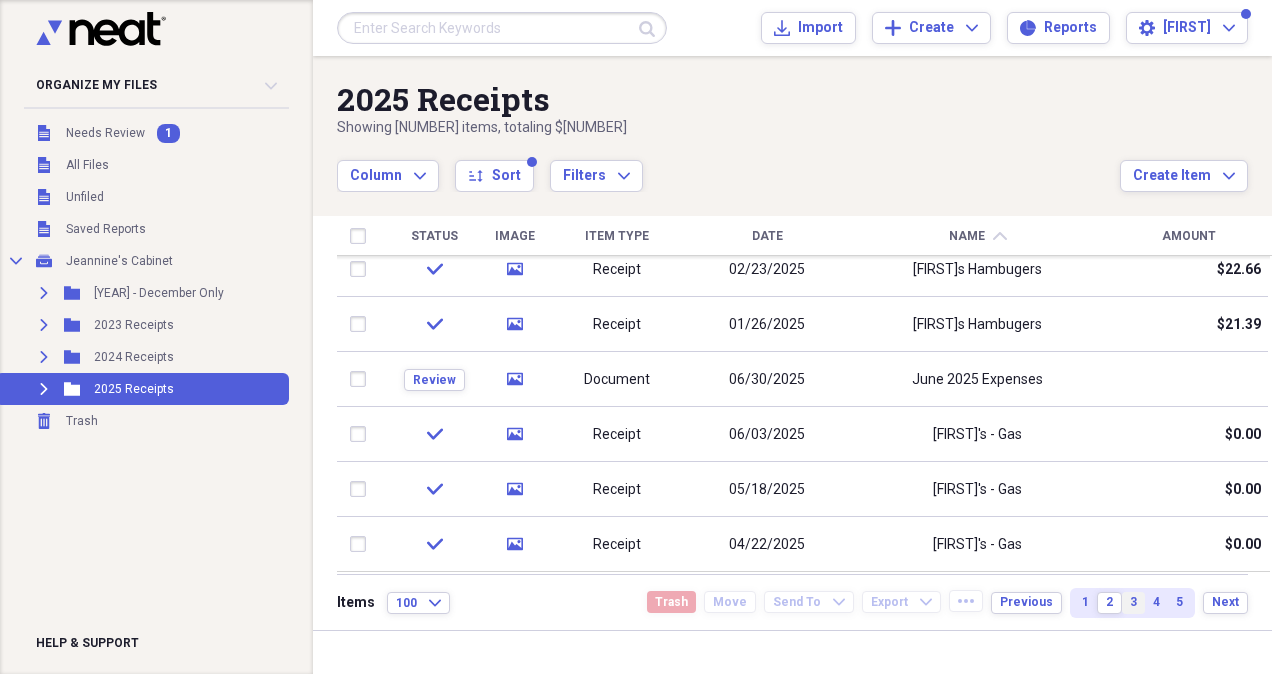 click on "3" at bounding box center [1133, 603] 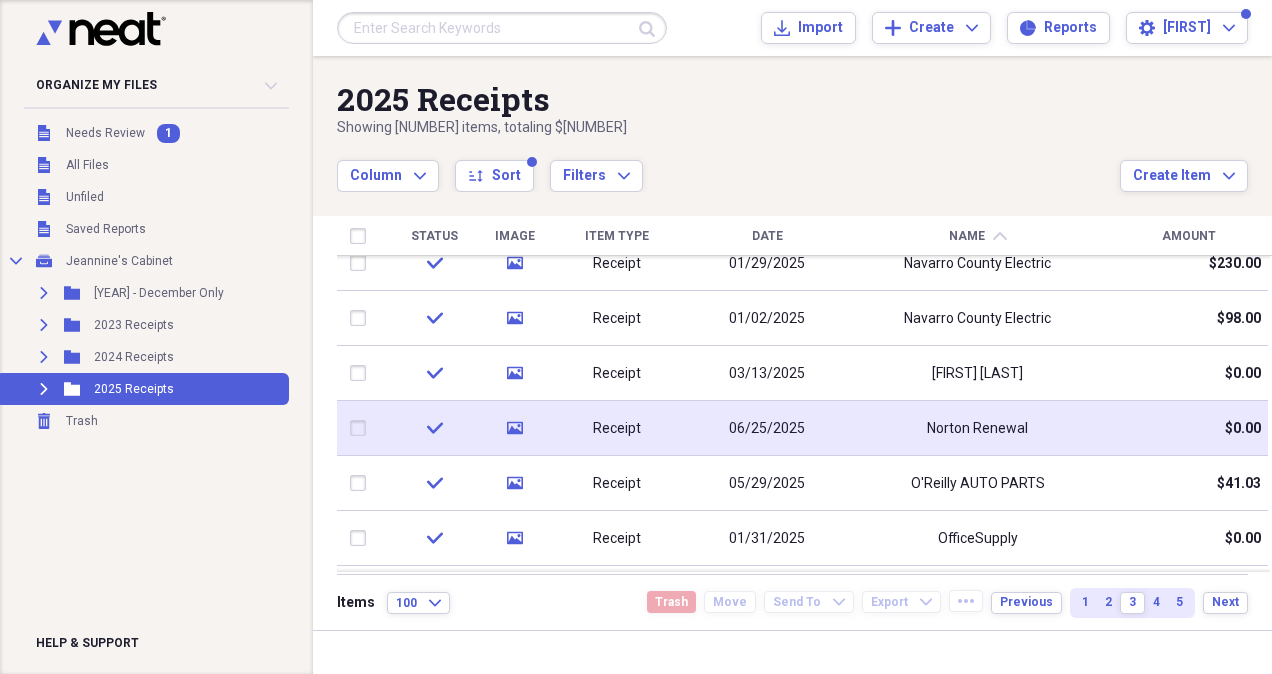 click on "Norton Renewal" at bounding box center (977, 428) 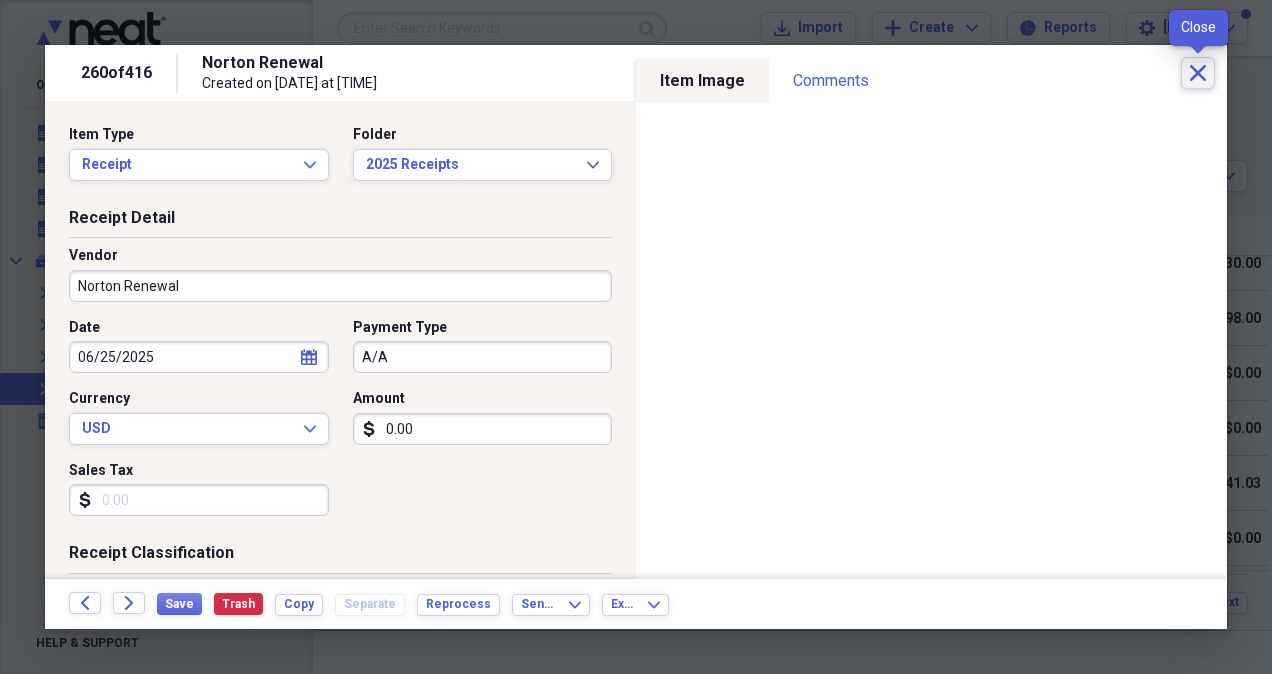 click 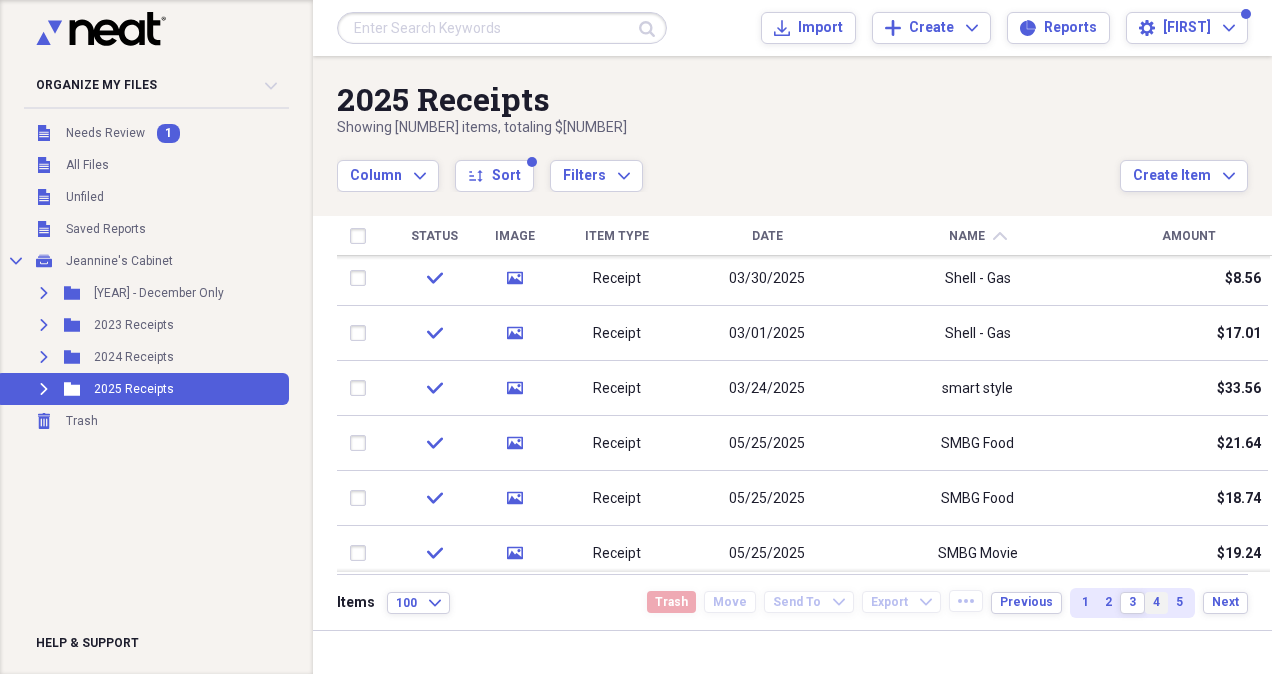 click on "4" at bounding box center [1156, 603] 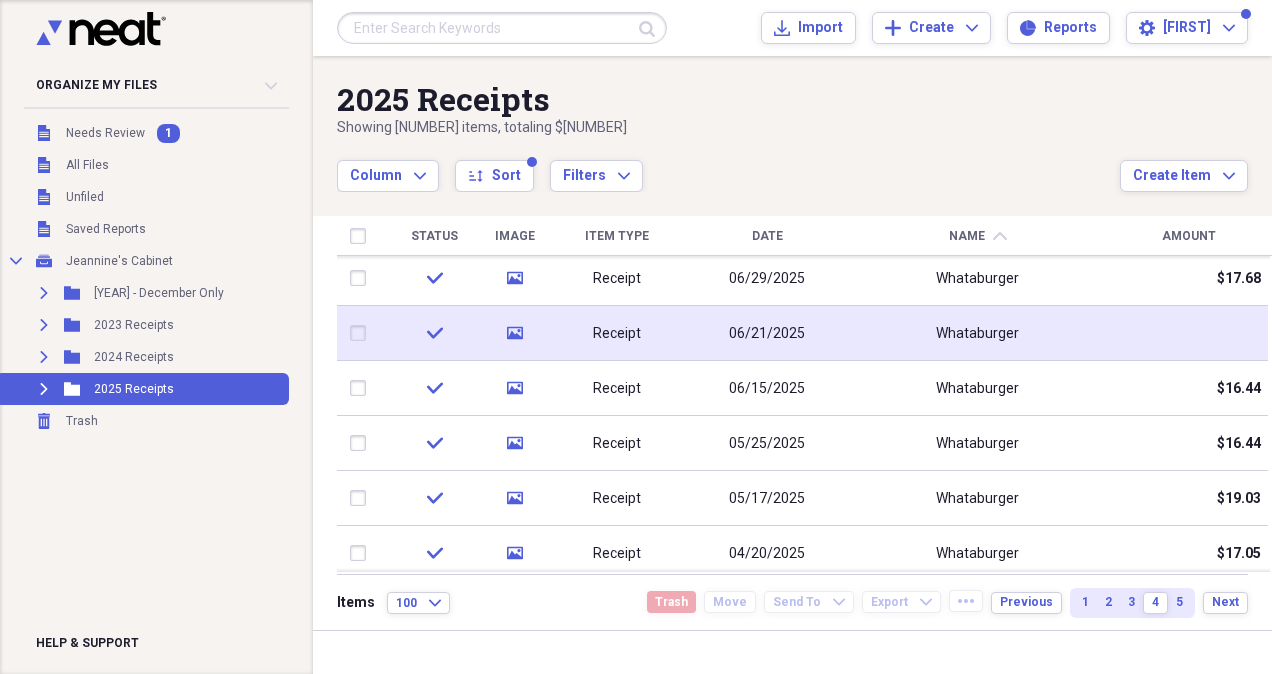 click on "Whataburger" at bounding box center (977, 334) 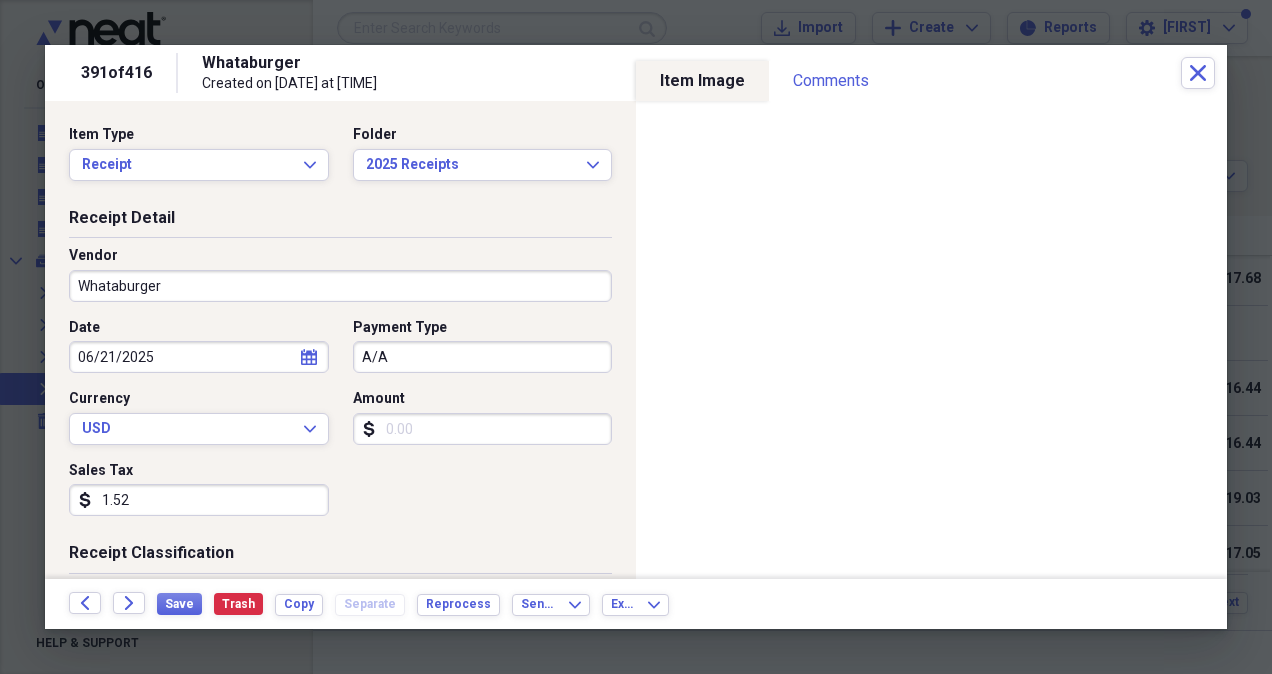 click on "Amount" at bounding box center [483, 429] 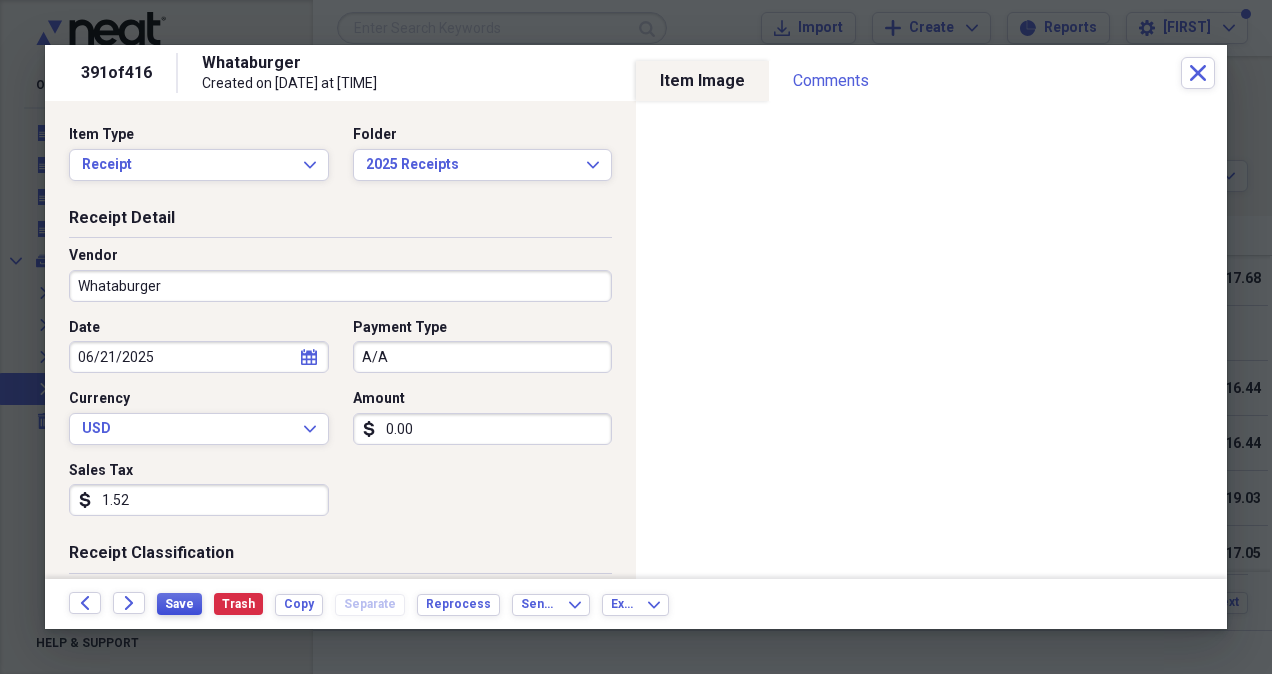 type on "0.00" 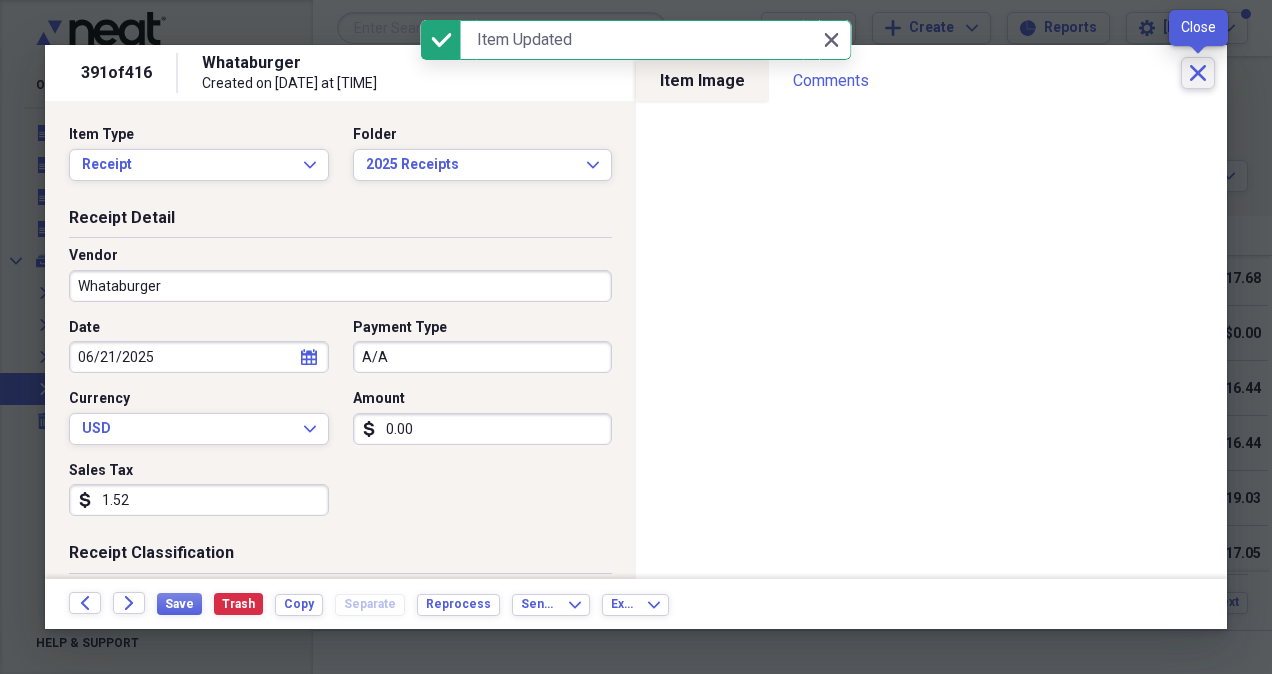 click 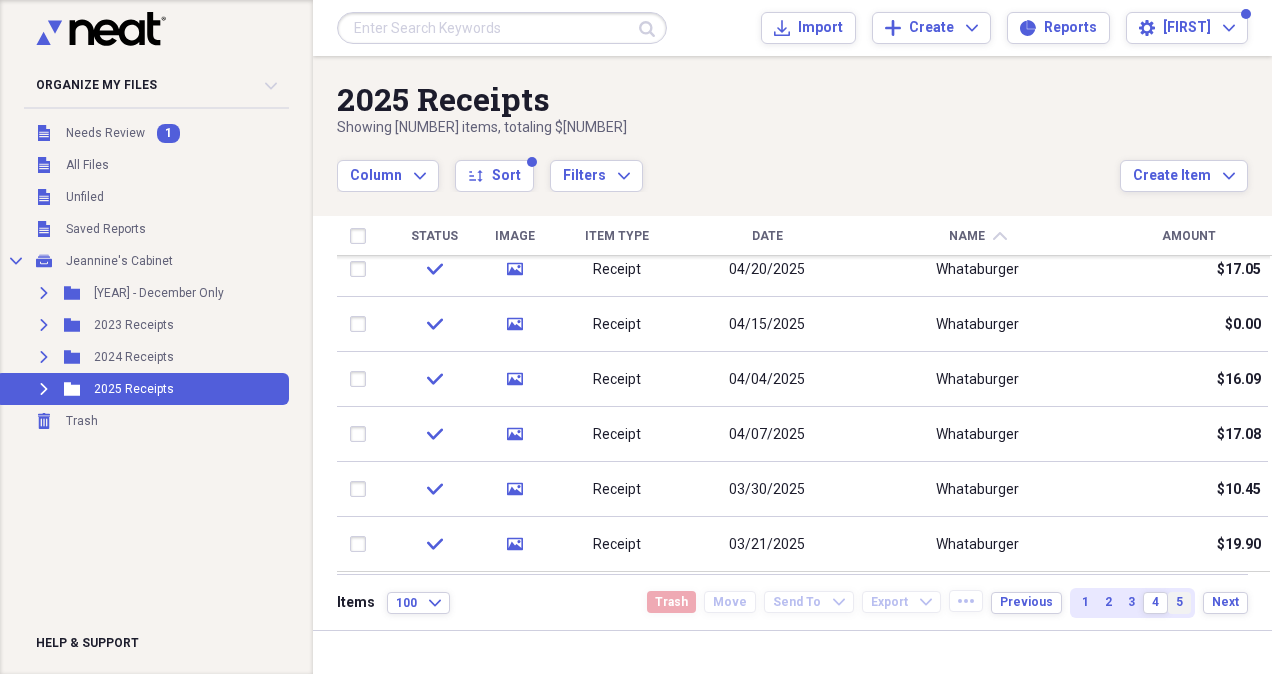 click on "5" at bounding box center (1179, 602) 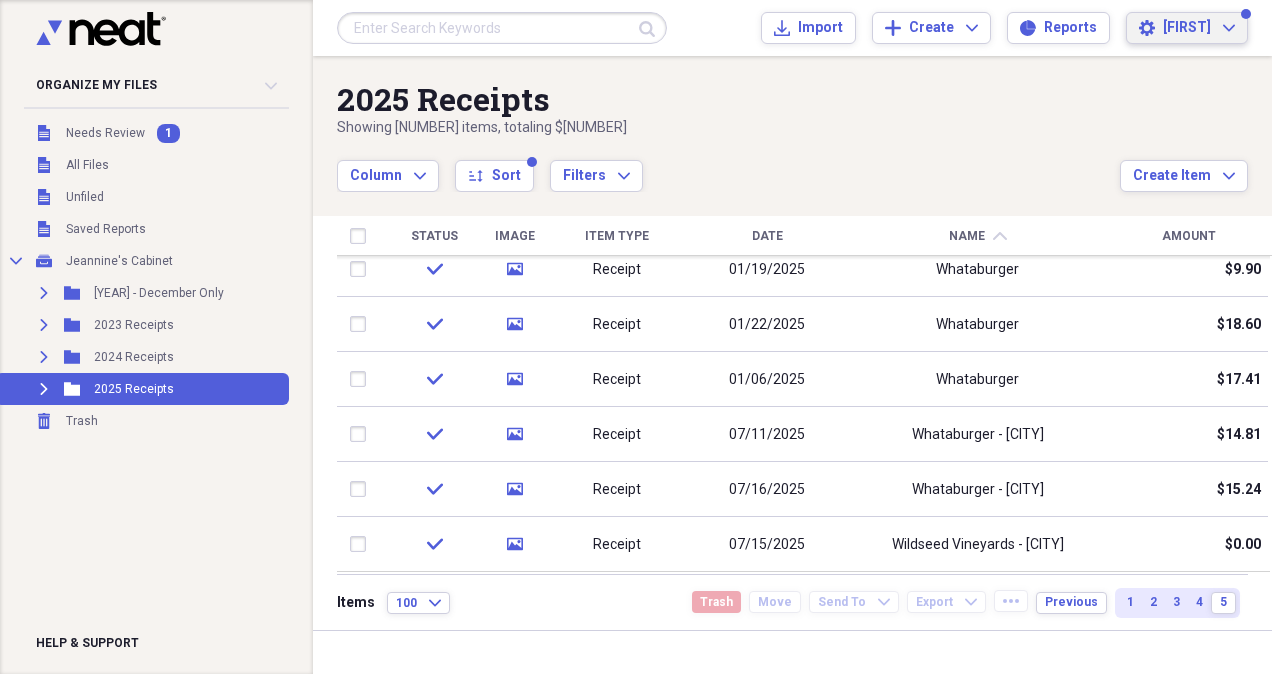 click on "[FIRST]" at bounding box center (1187, 28) 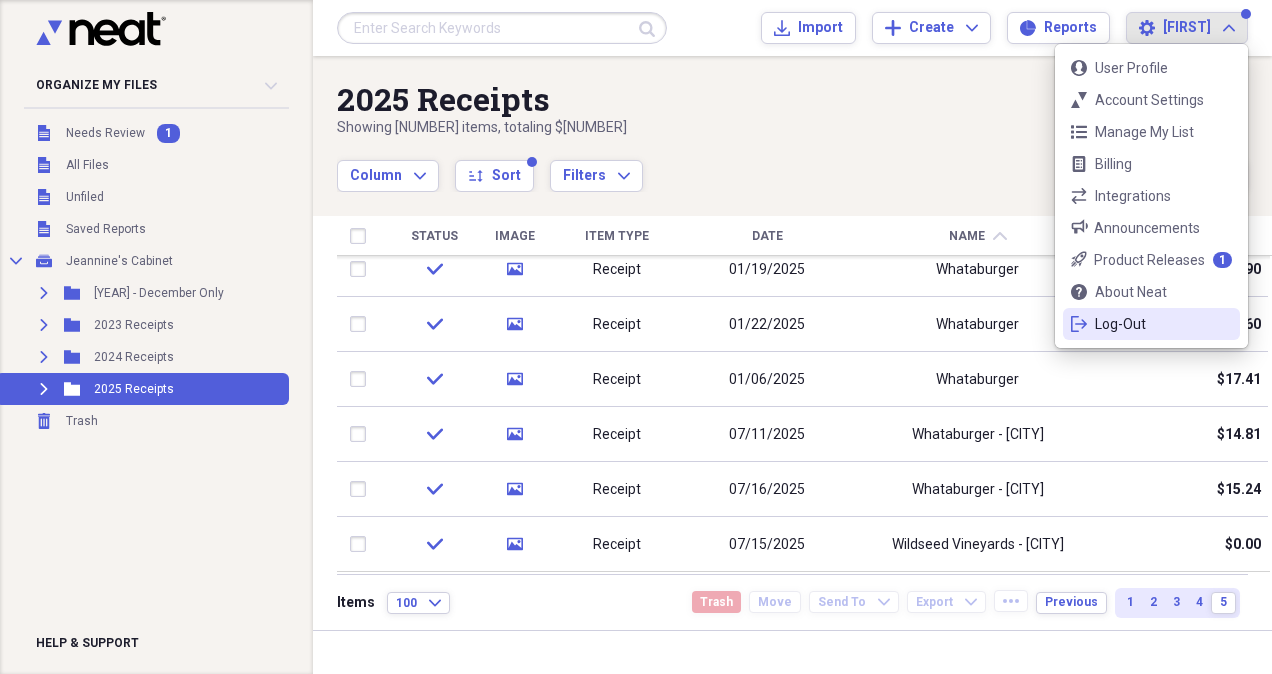 click on "Log-Out" at bounding box center (1151, 324) 